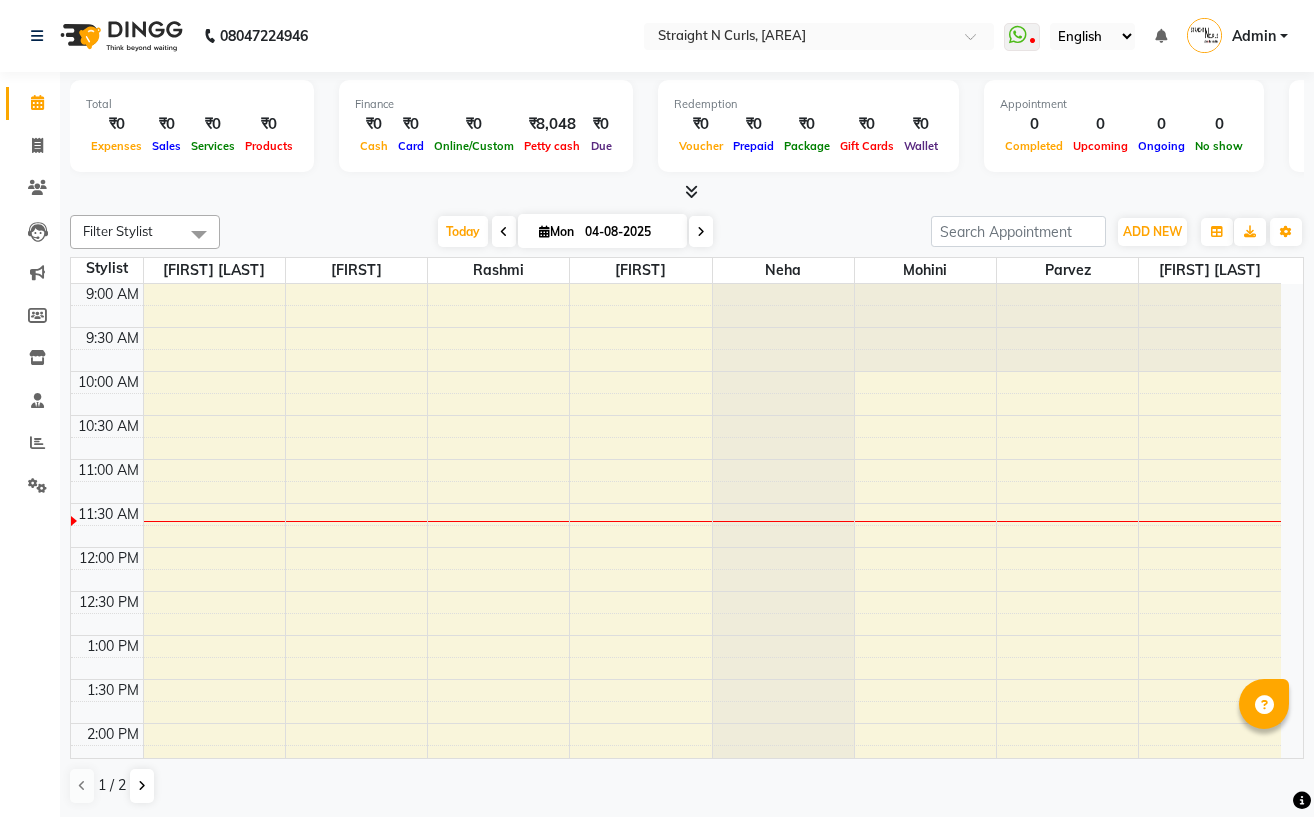 click on "ADD NEW" at bounding box center [1152, 231] 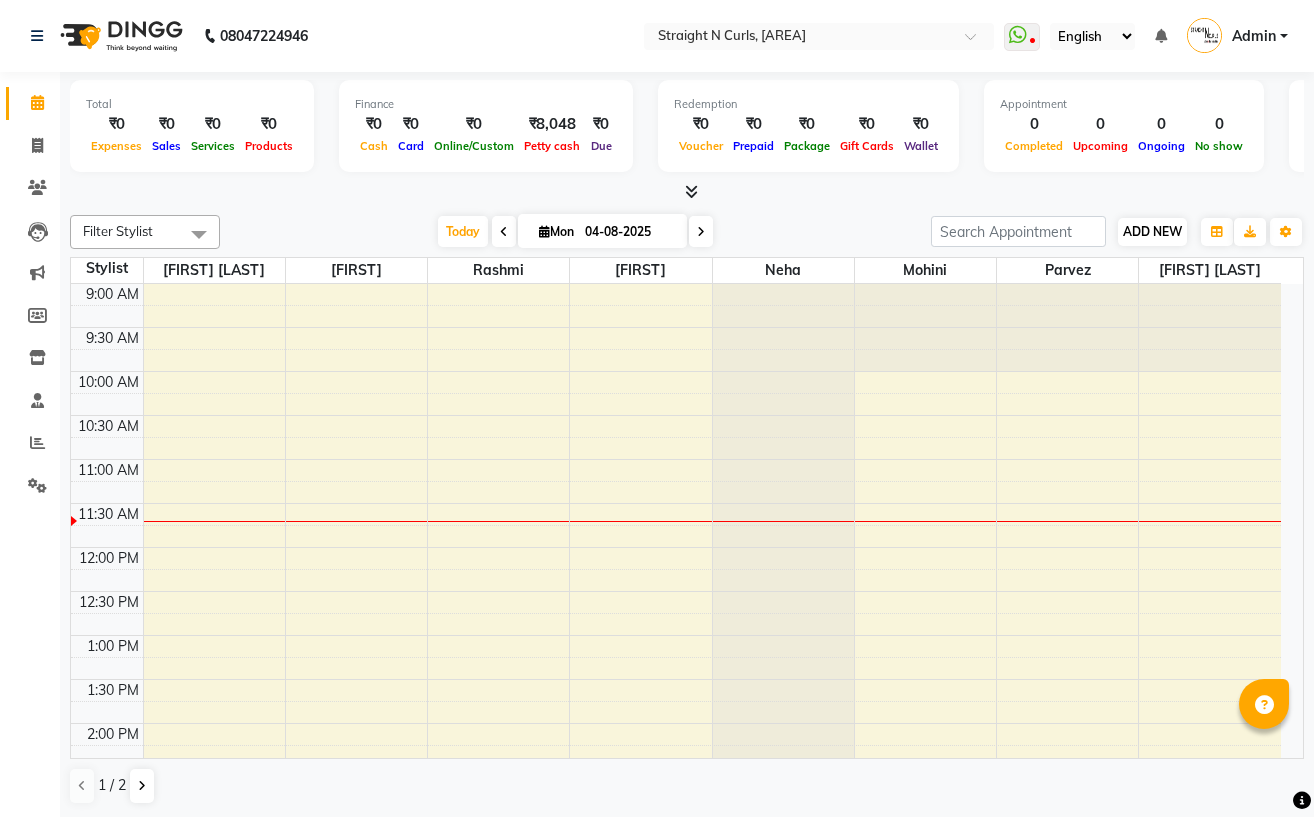scroll, scrollTop: 0, scrollLeft: 0, axis: both 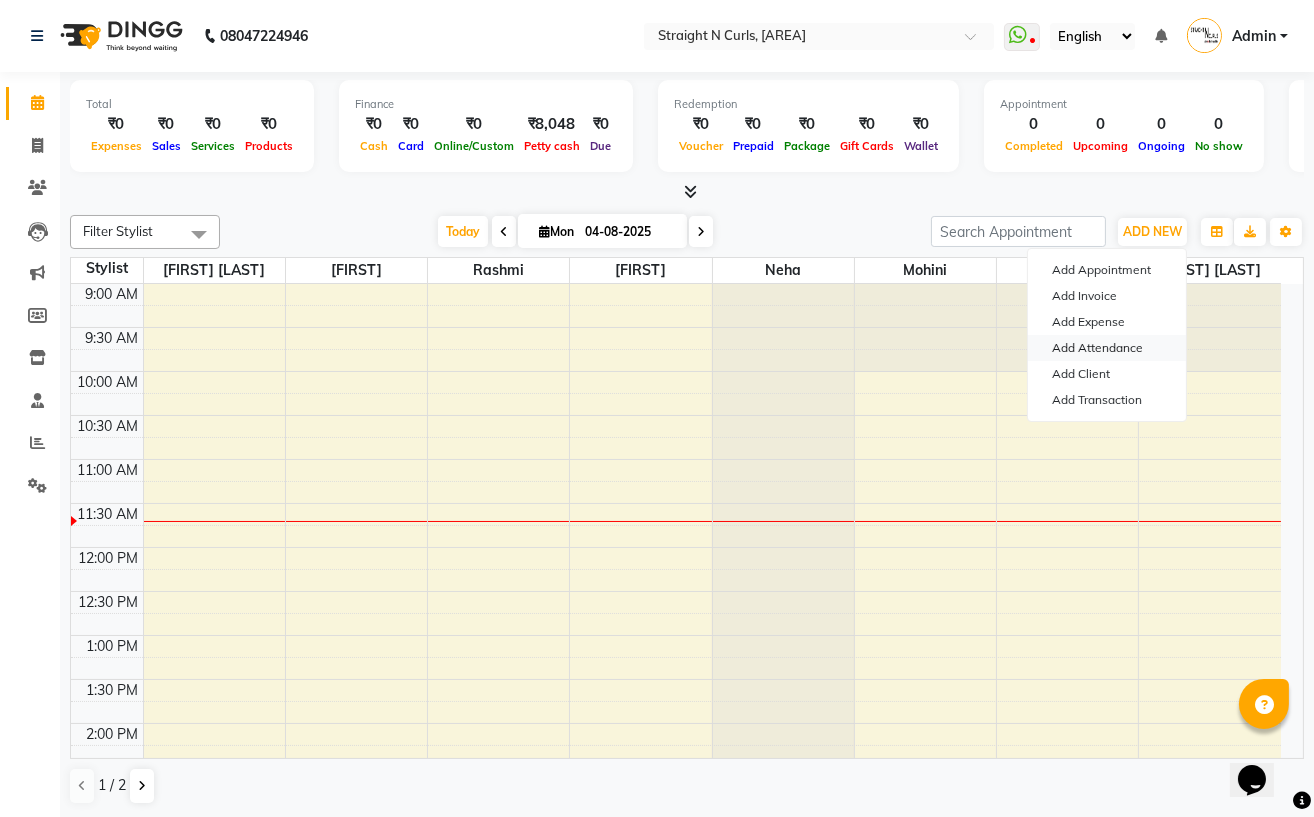 click on "Add Attendance" at bounding box center (1107, 348) 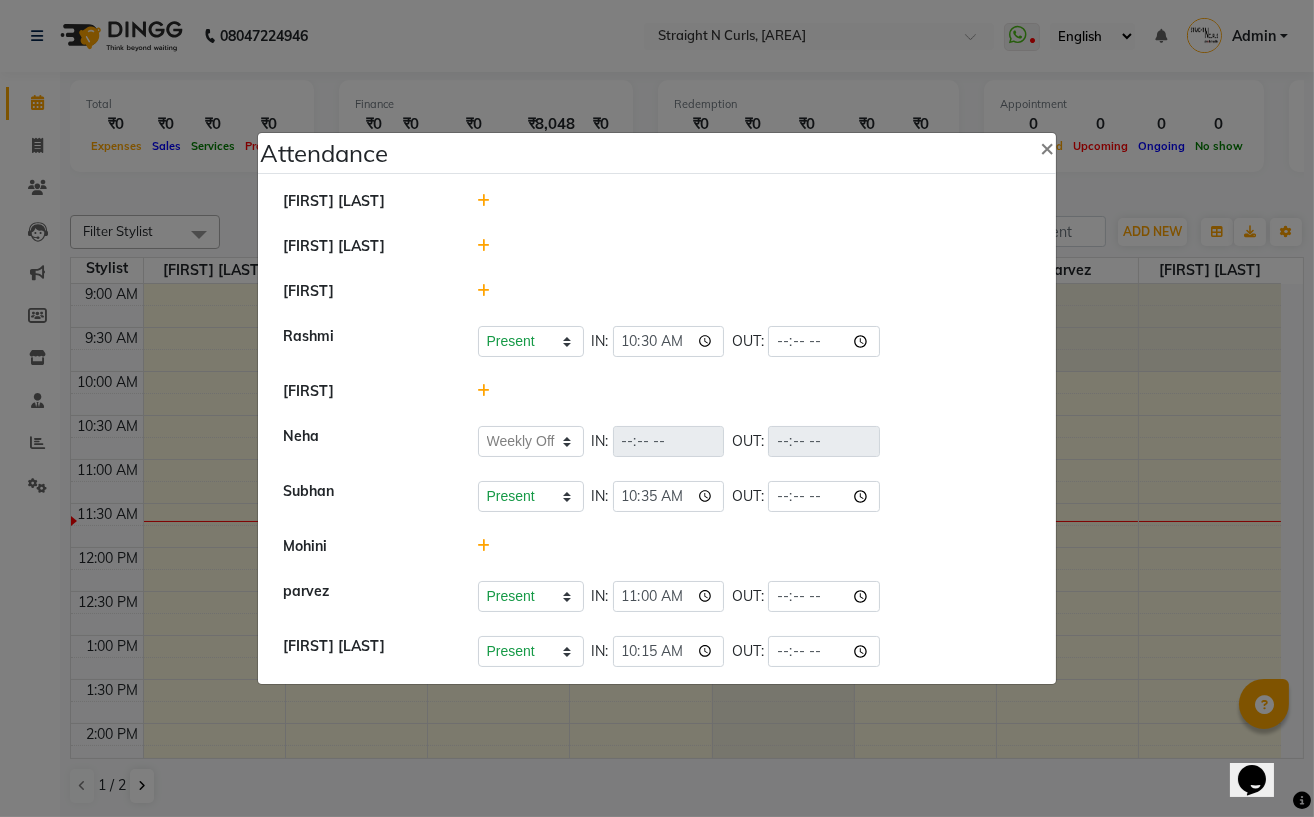 click 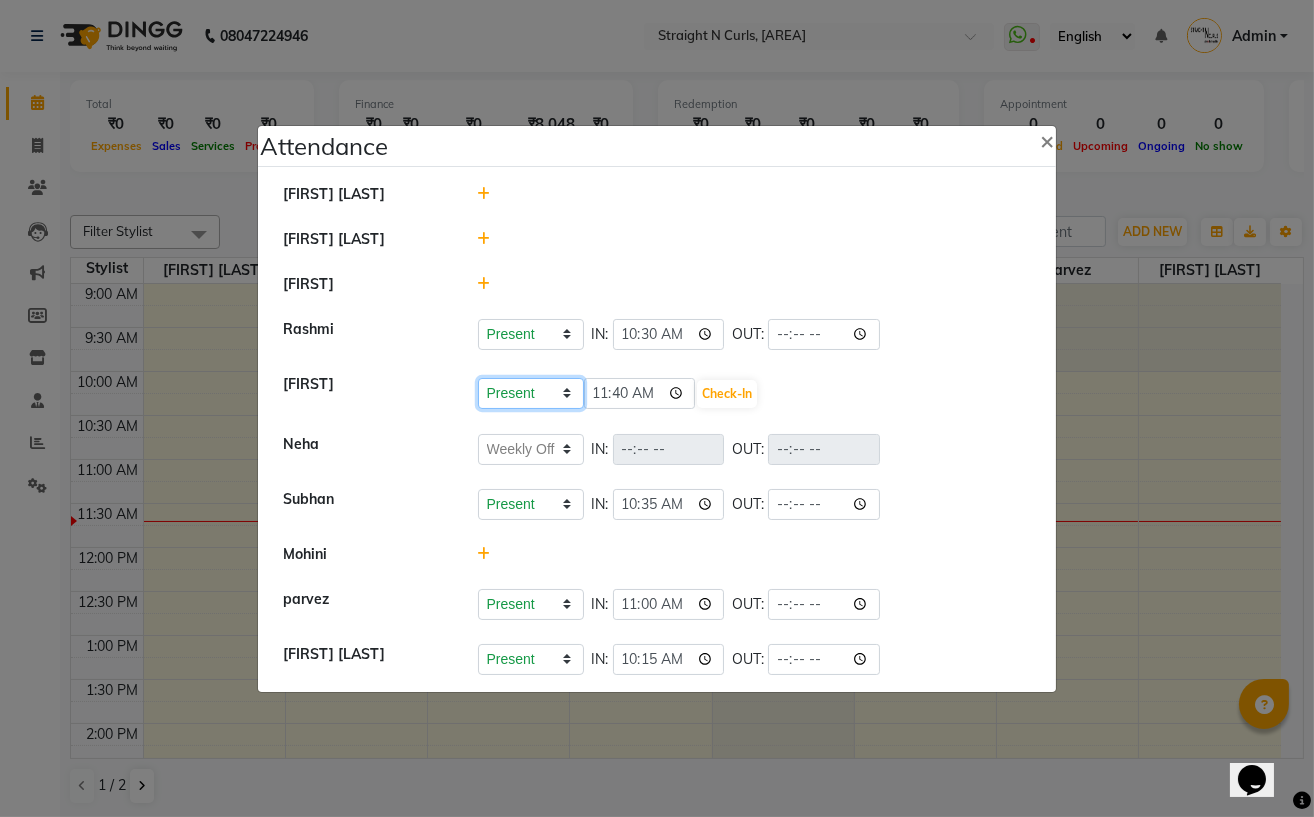 click on "Present Absent Late Half Day Weekly Off" 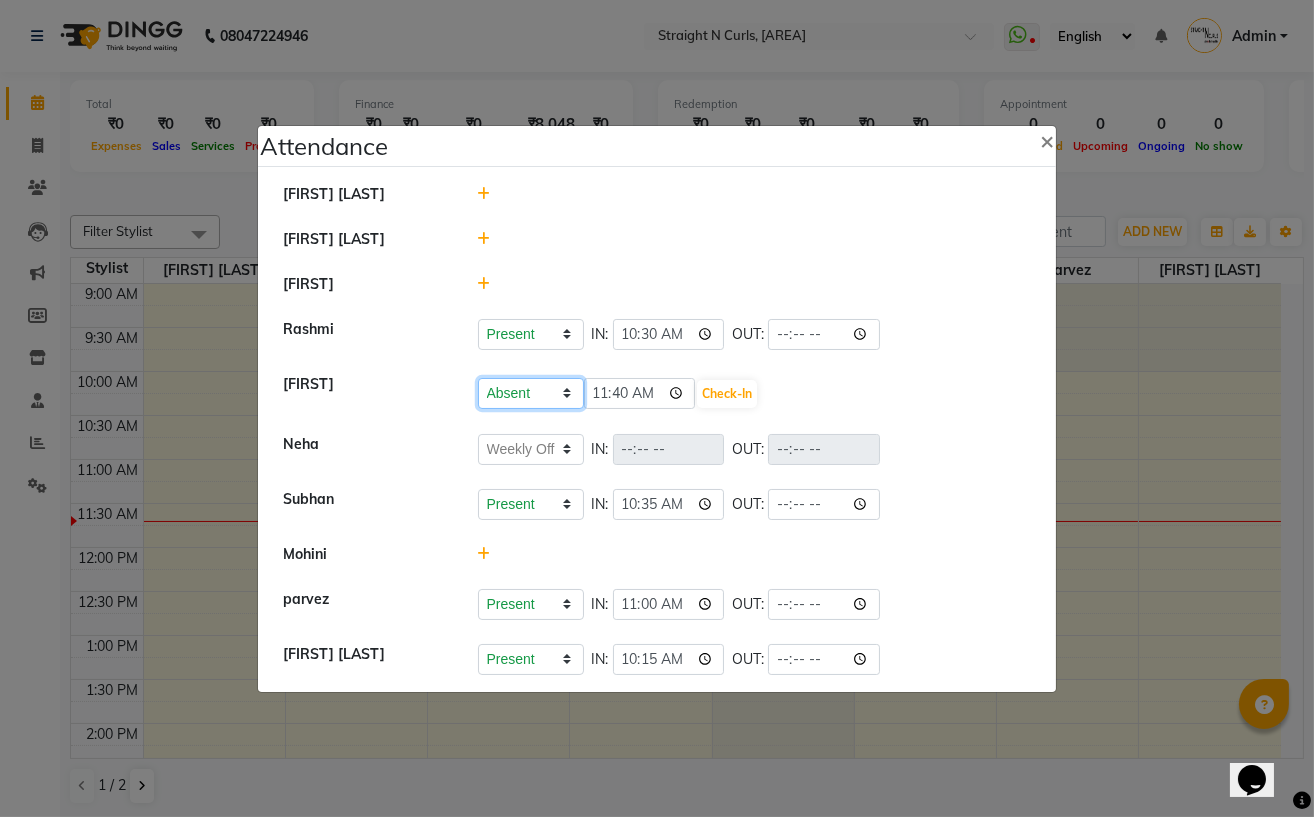 click on "Present Absent Late Half Day Weekly Off" 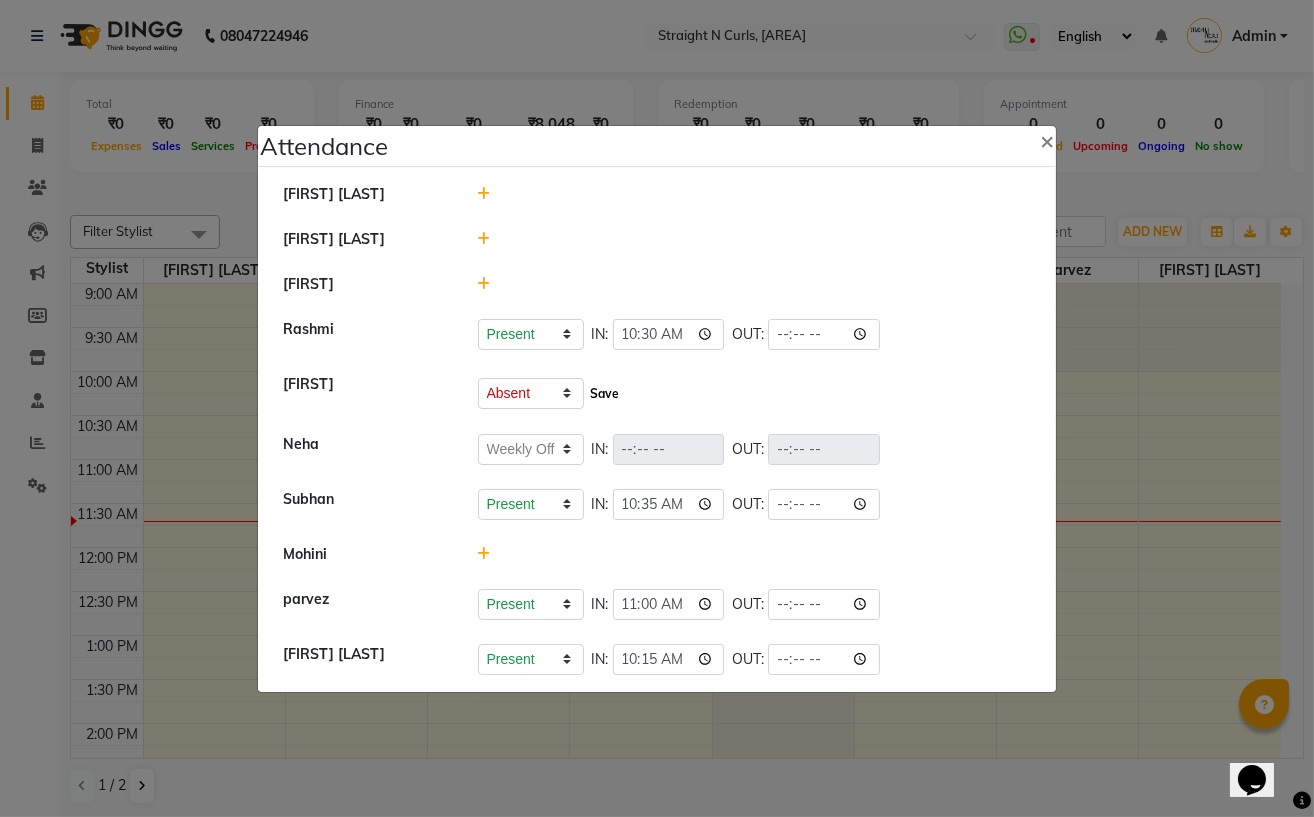 click on "Save" 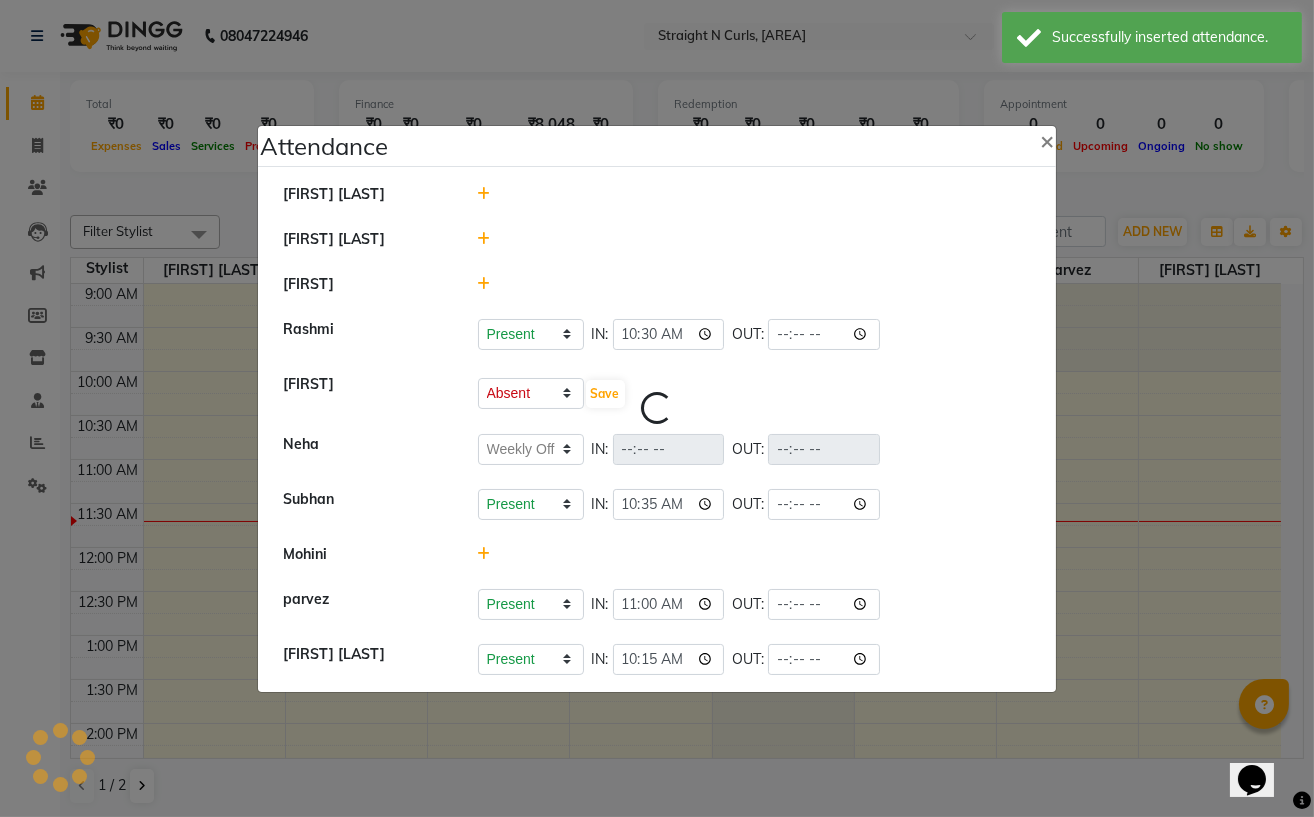 select on "A" 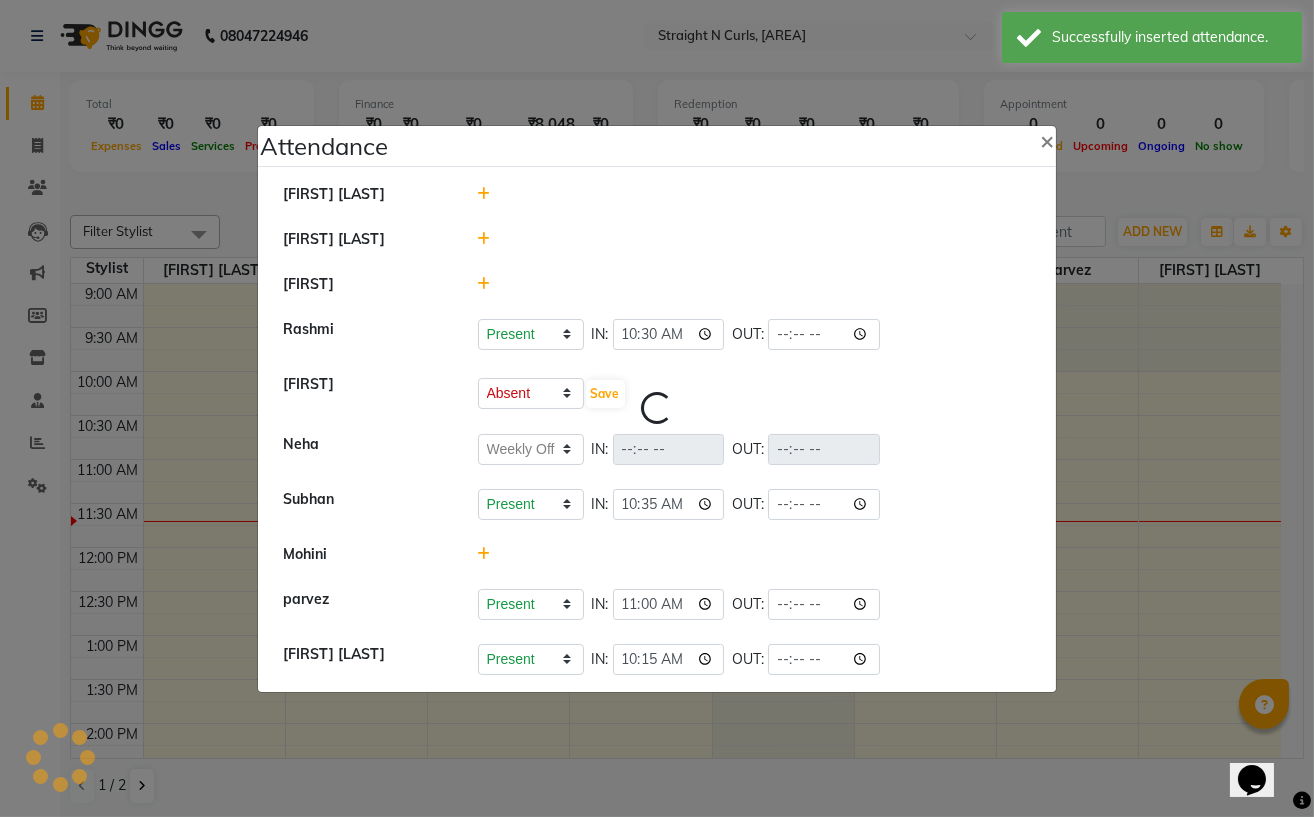 select on "W" 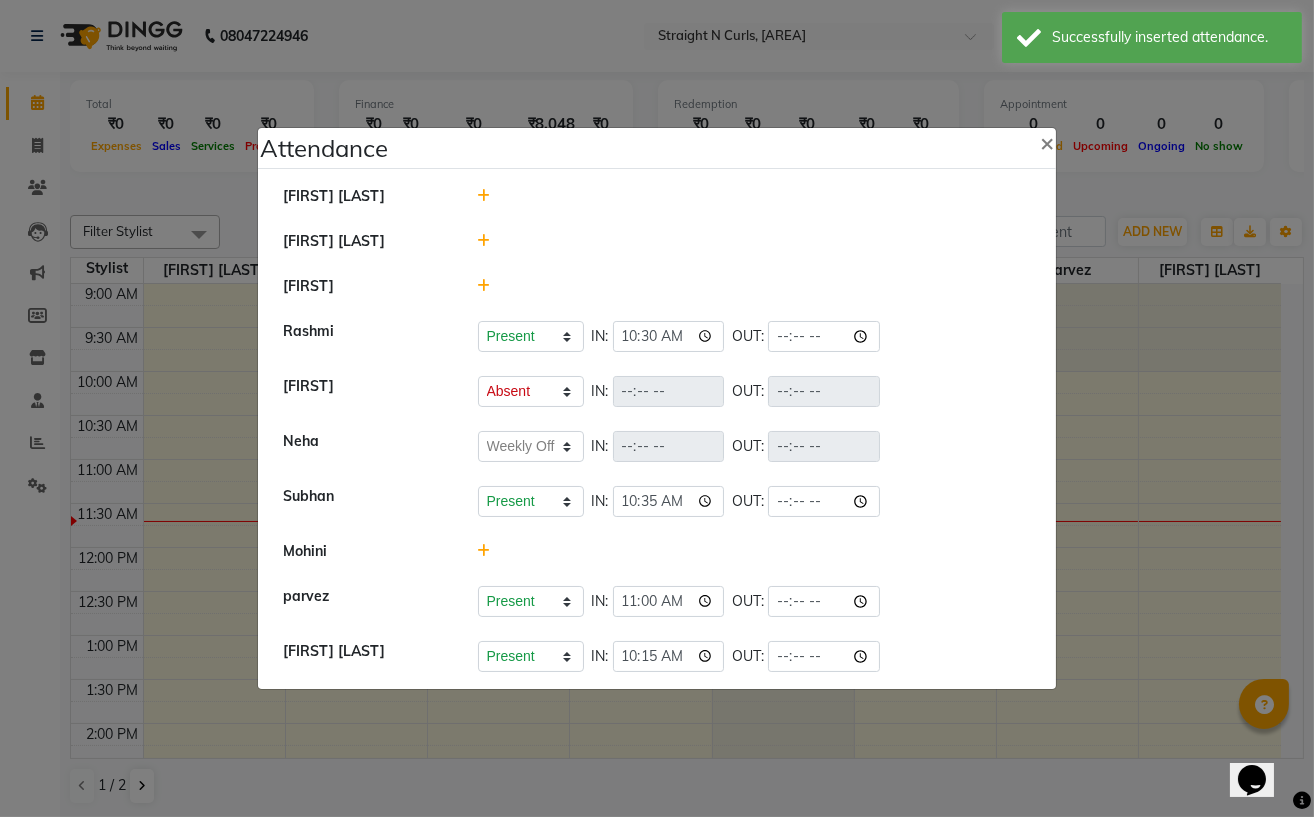 click 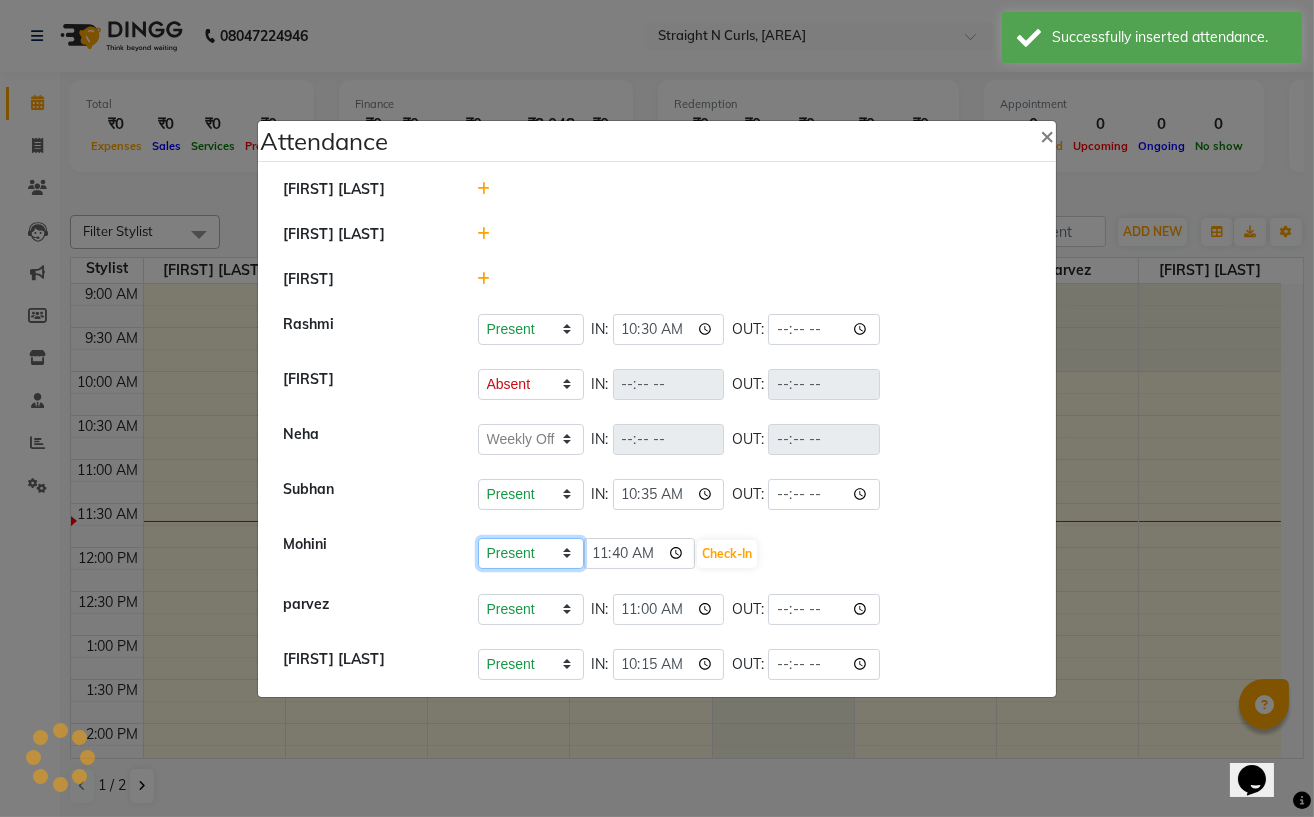 click on "Present Absent Late Half Day Weekly Off" 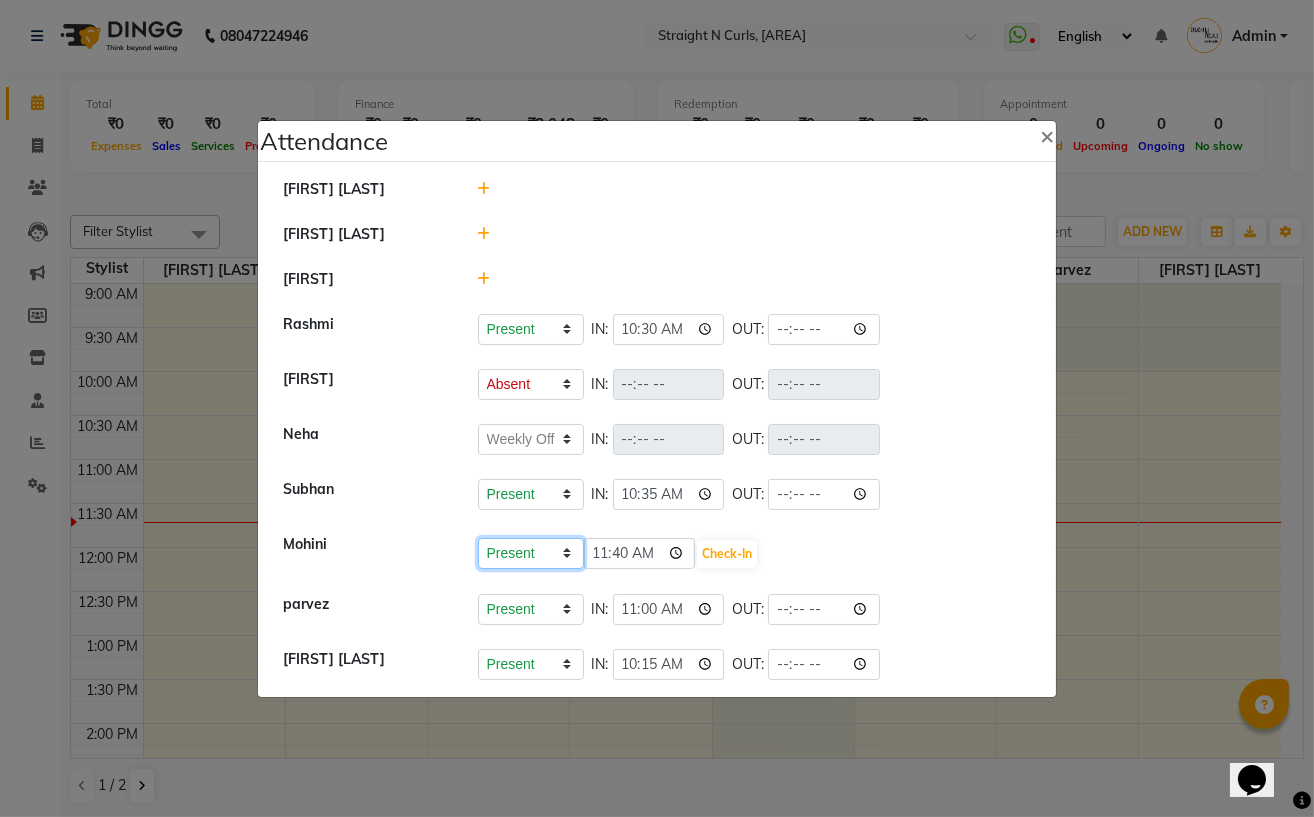 select on "A" 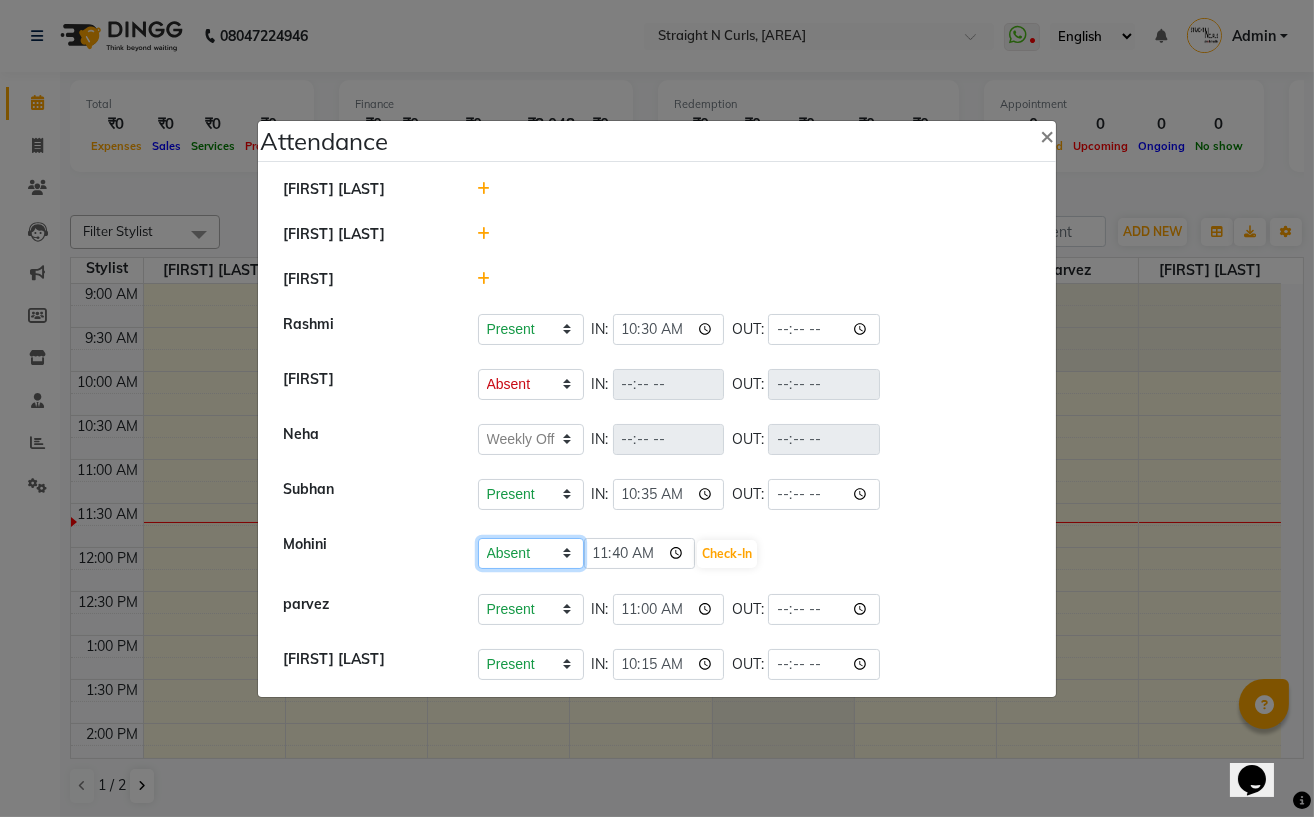 click on "Present Absent Late Half Day Weekly Off" 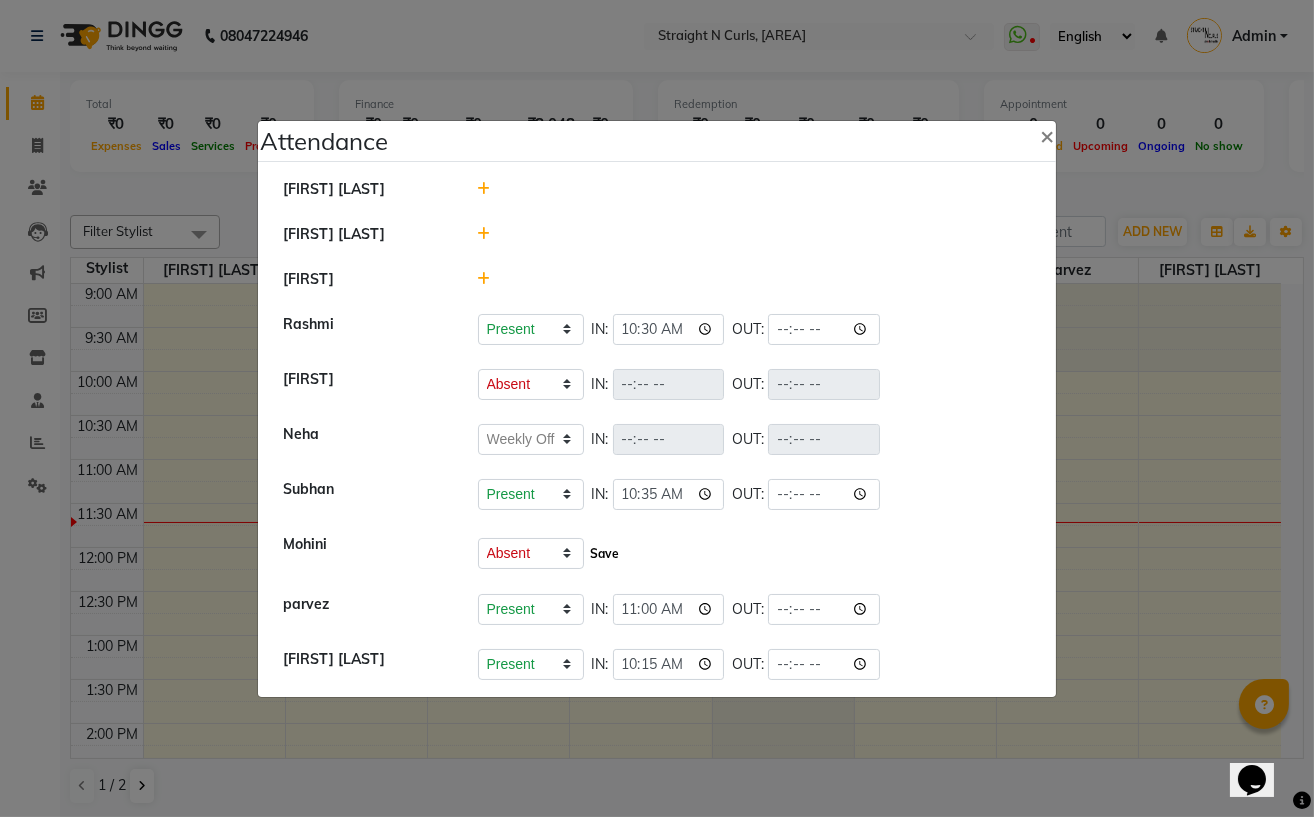 click on "Save" 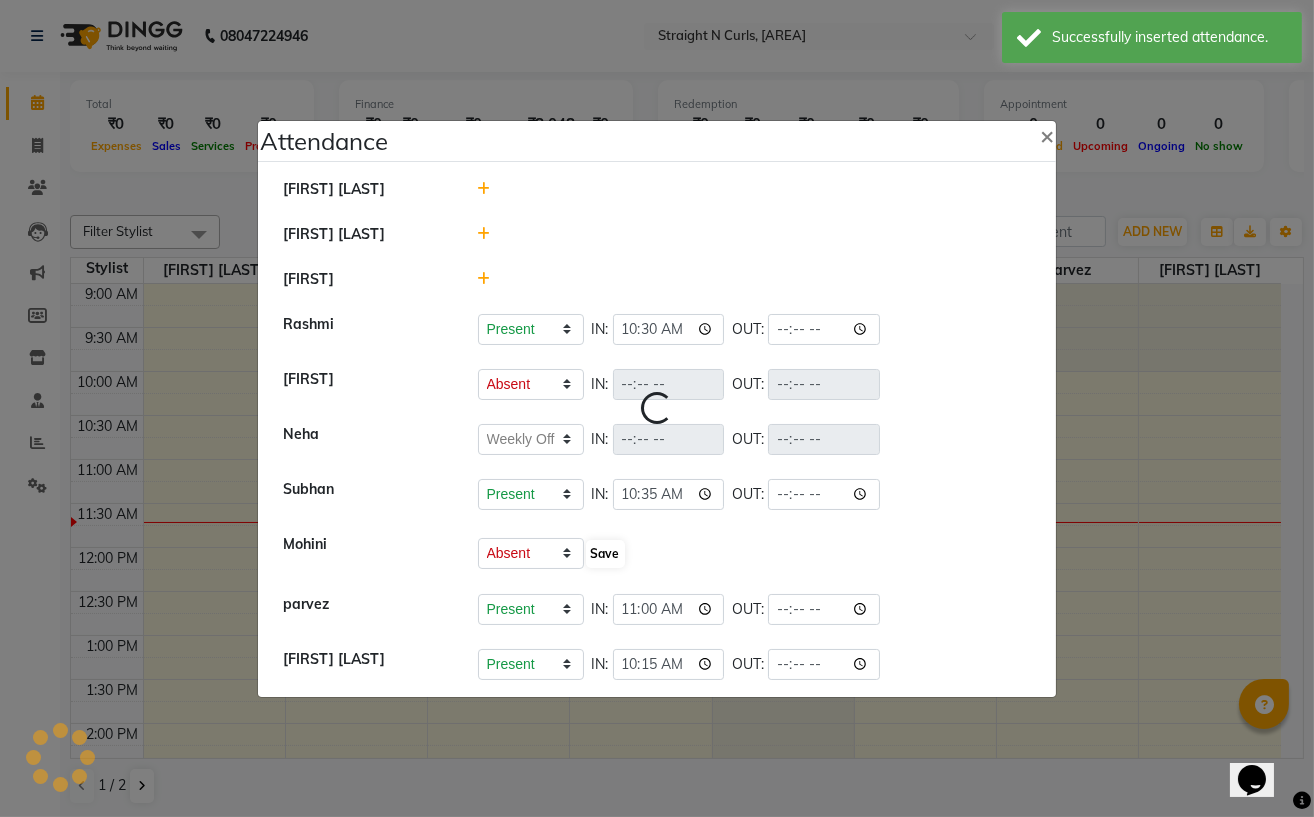 select on "A" 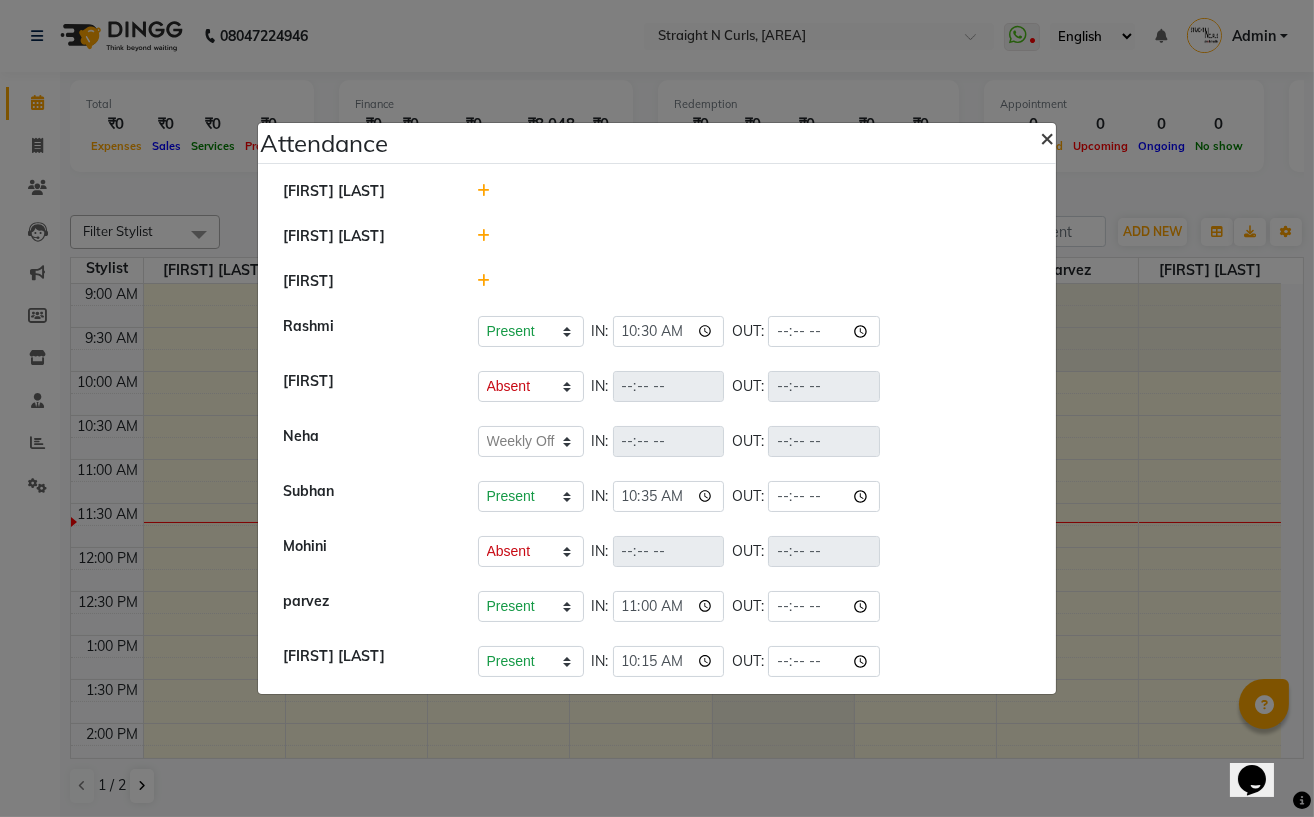 click on "×" 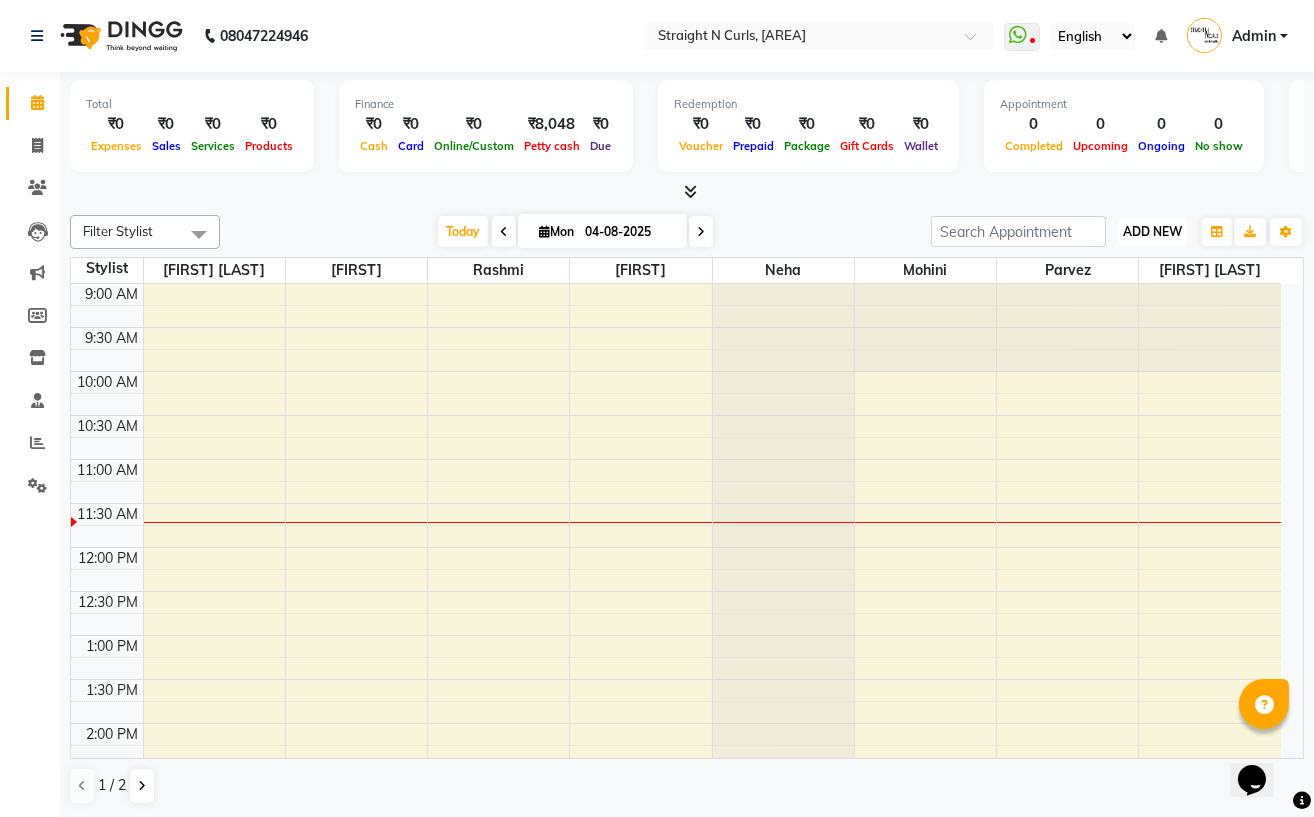 click on "ADD NEW" at bounding box center [1152, 231] 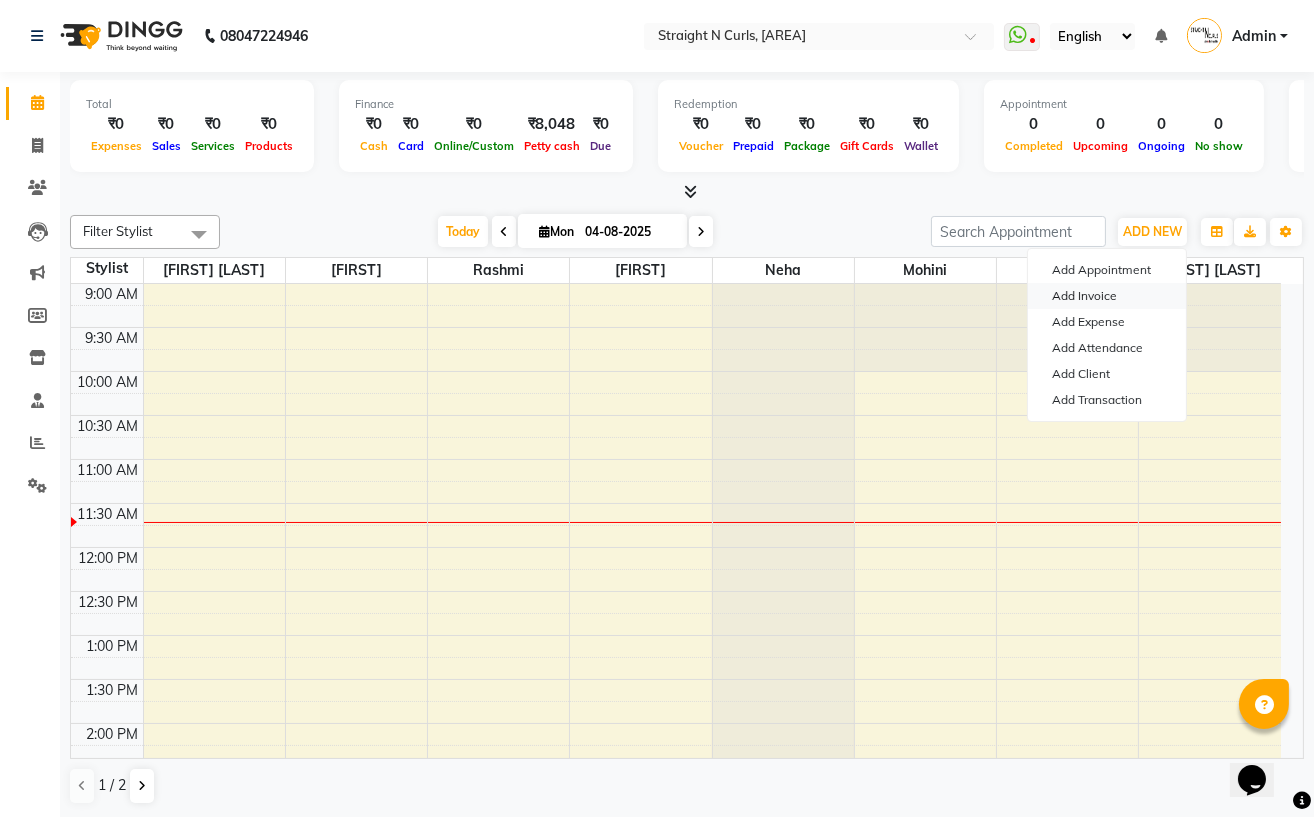click on "Add Invoice" at bounding box center [1107, 296] 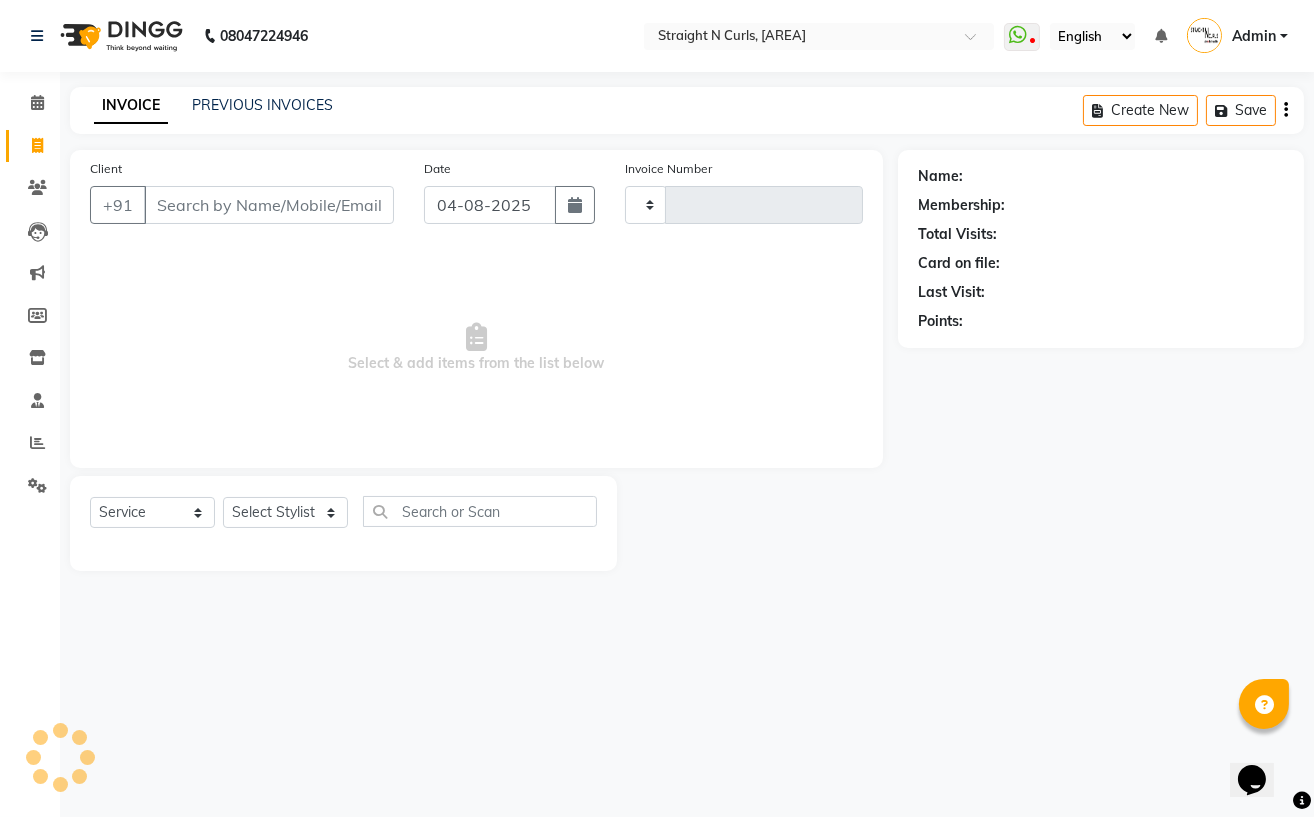 type on "0819" 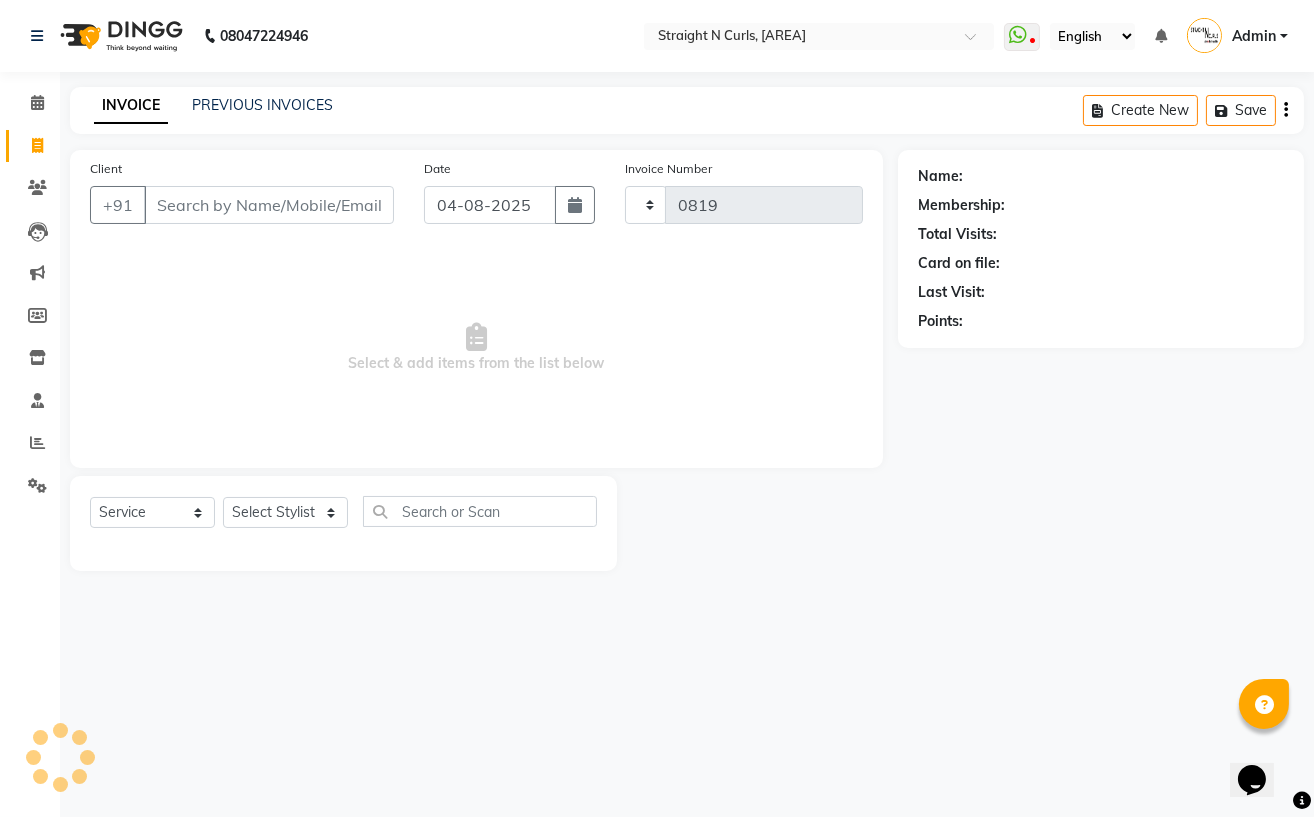 select on "7039" 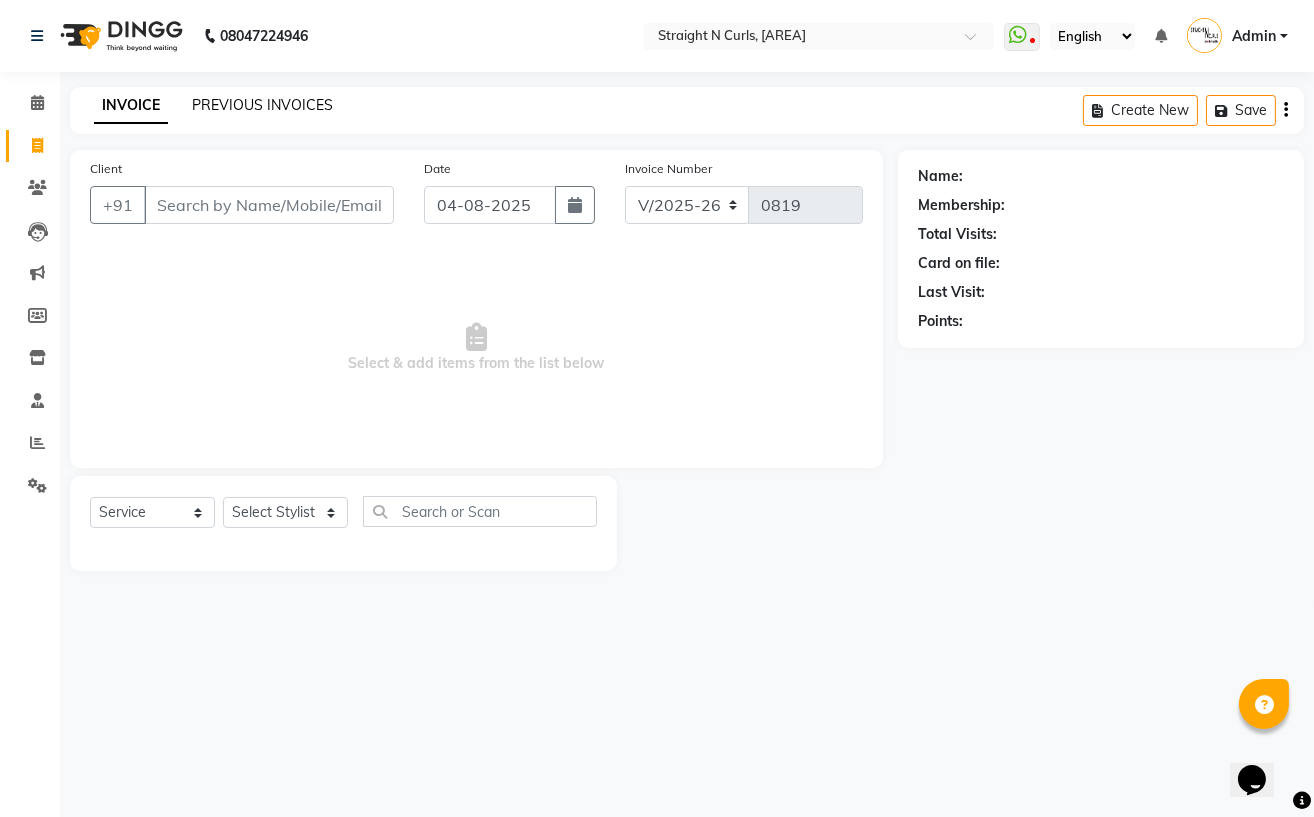 click on "PREVIOUS INVOICES" 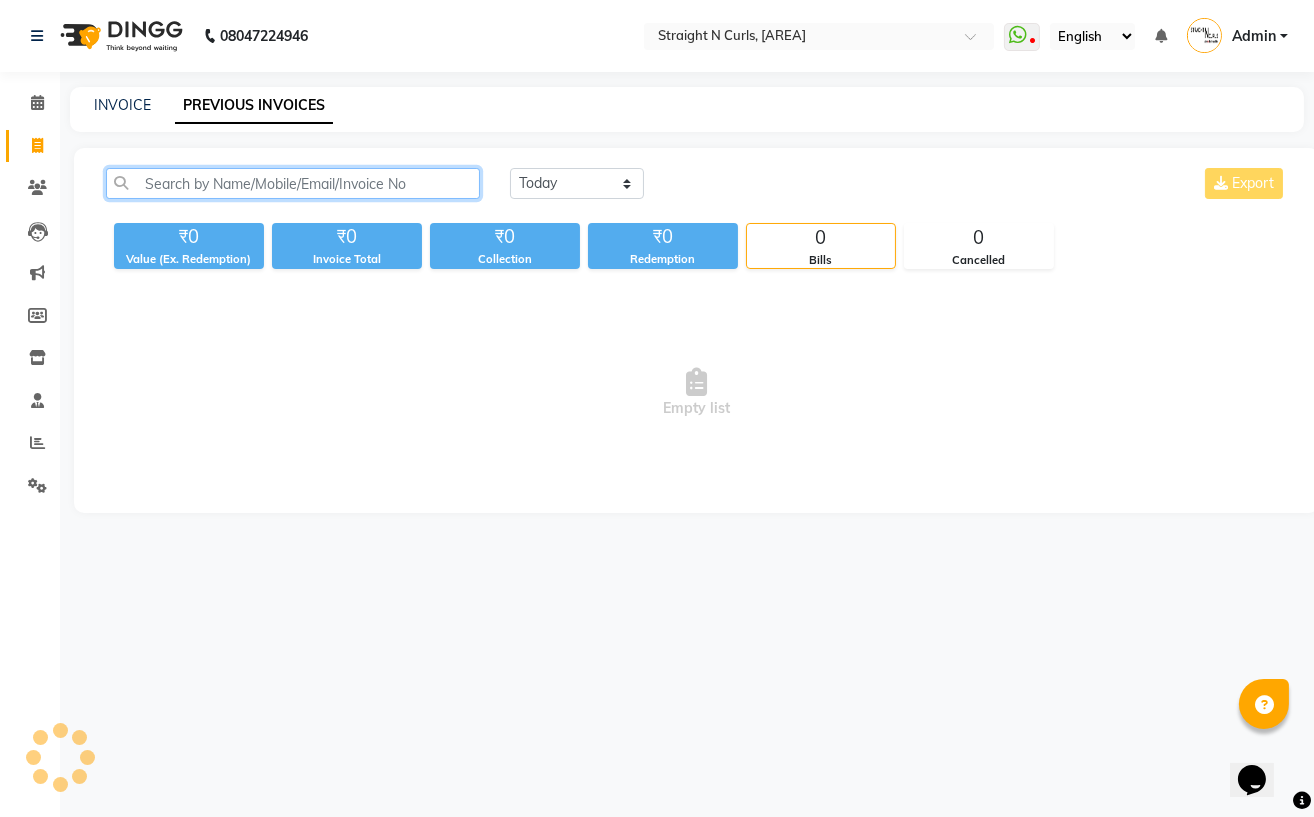 click 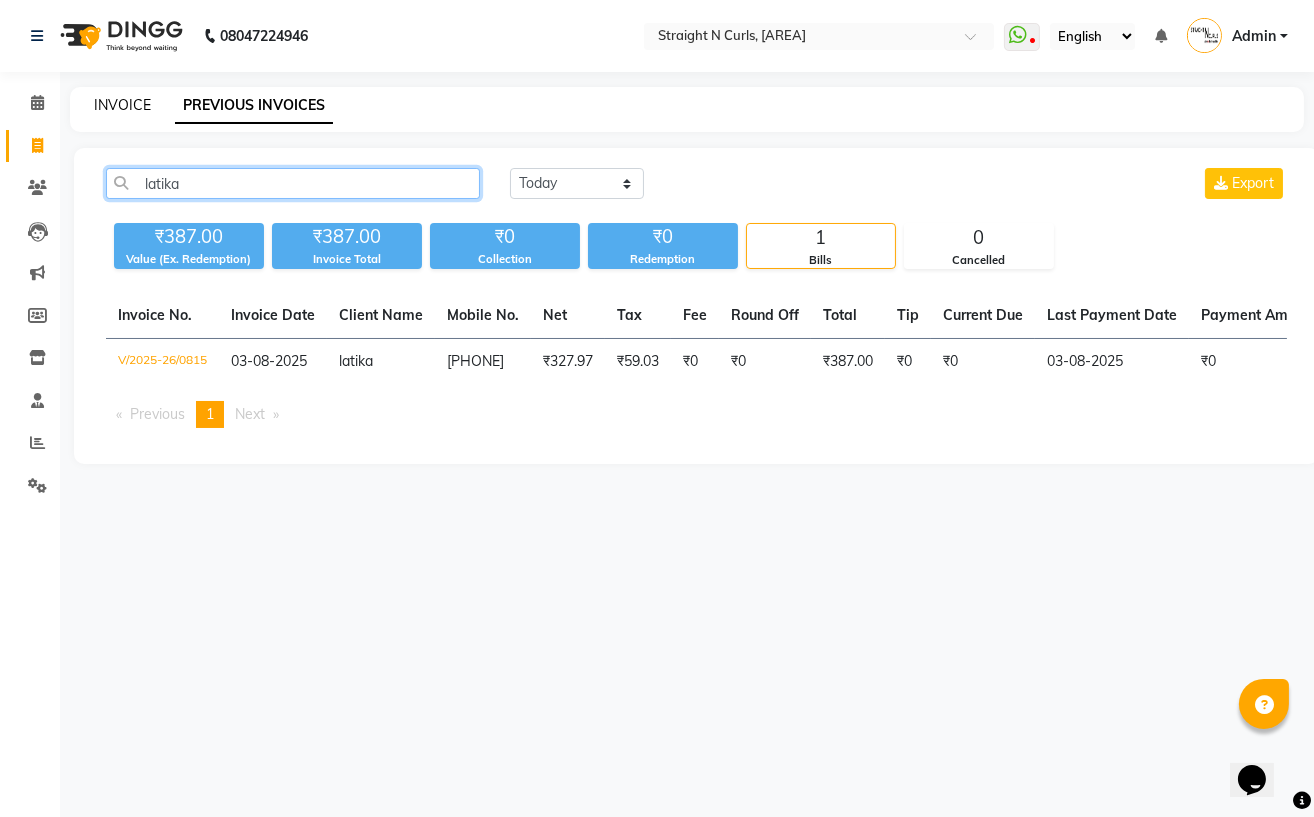 type on "latika" 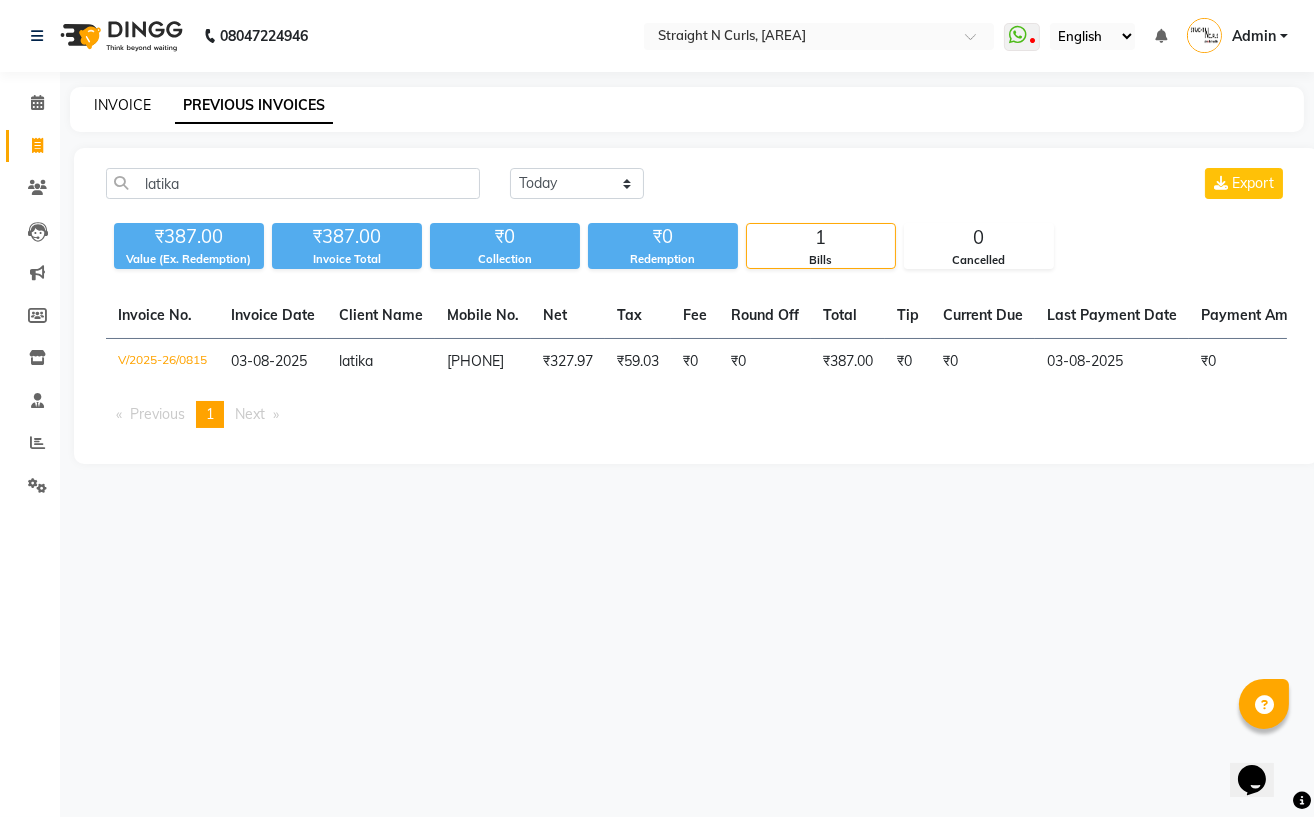click on "INVOICE" 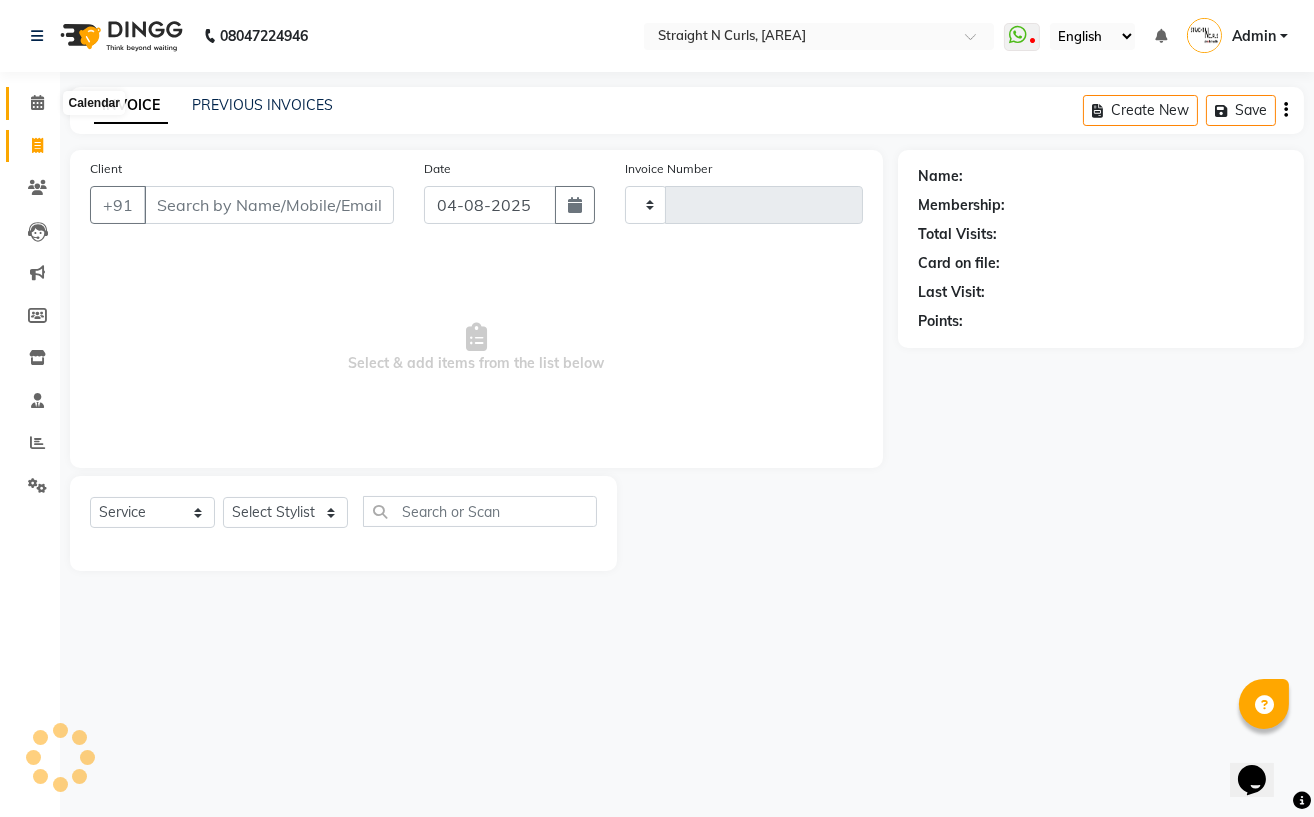 click 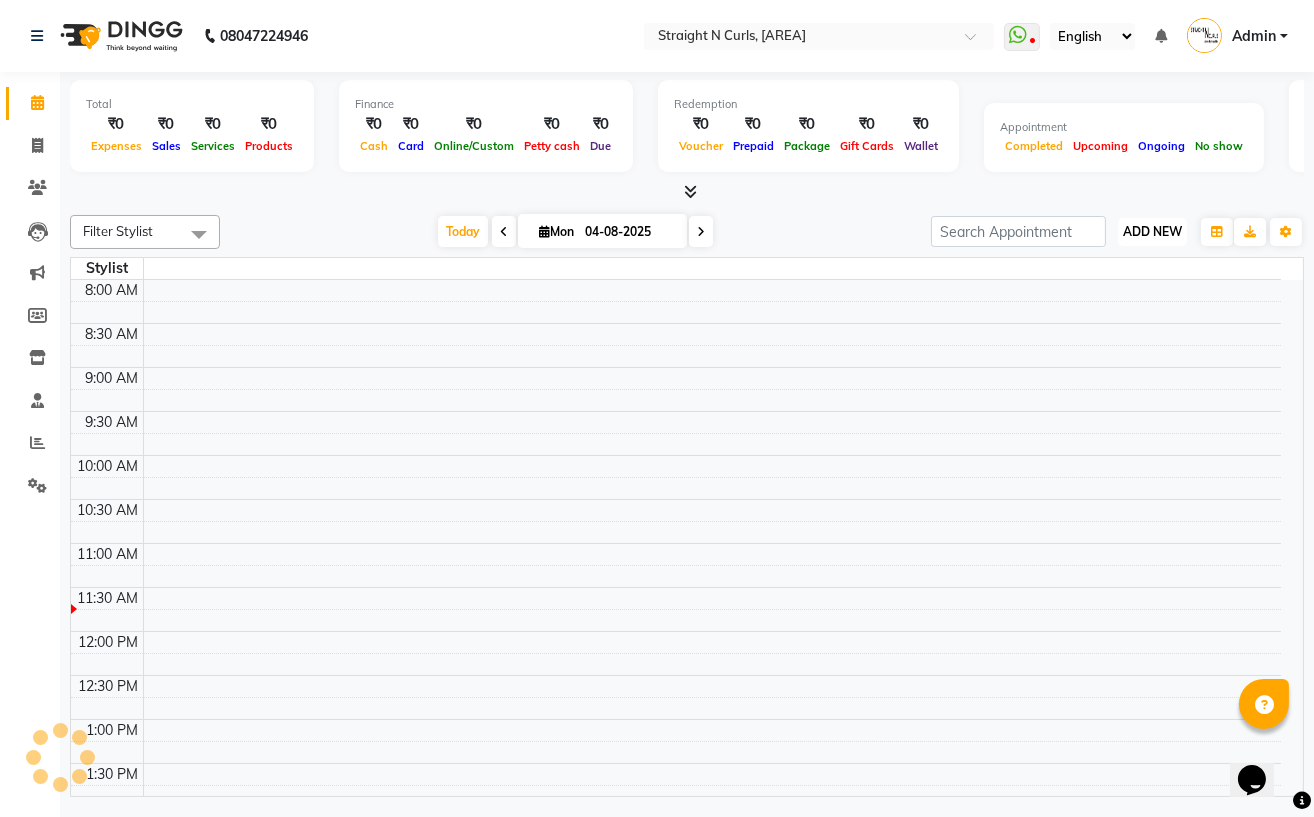 click on "ADD NEW" at bounding box center (1152, 231) 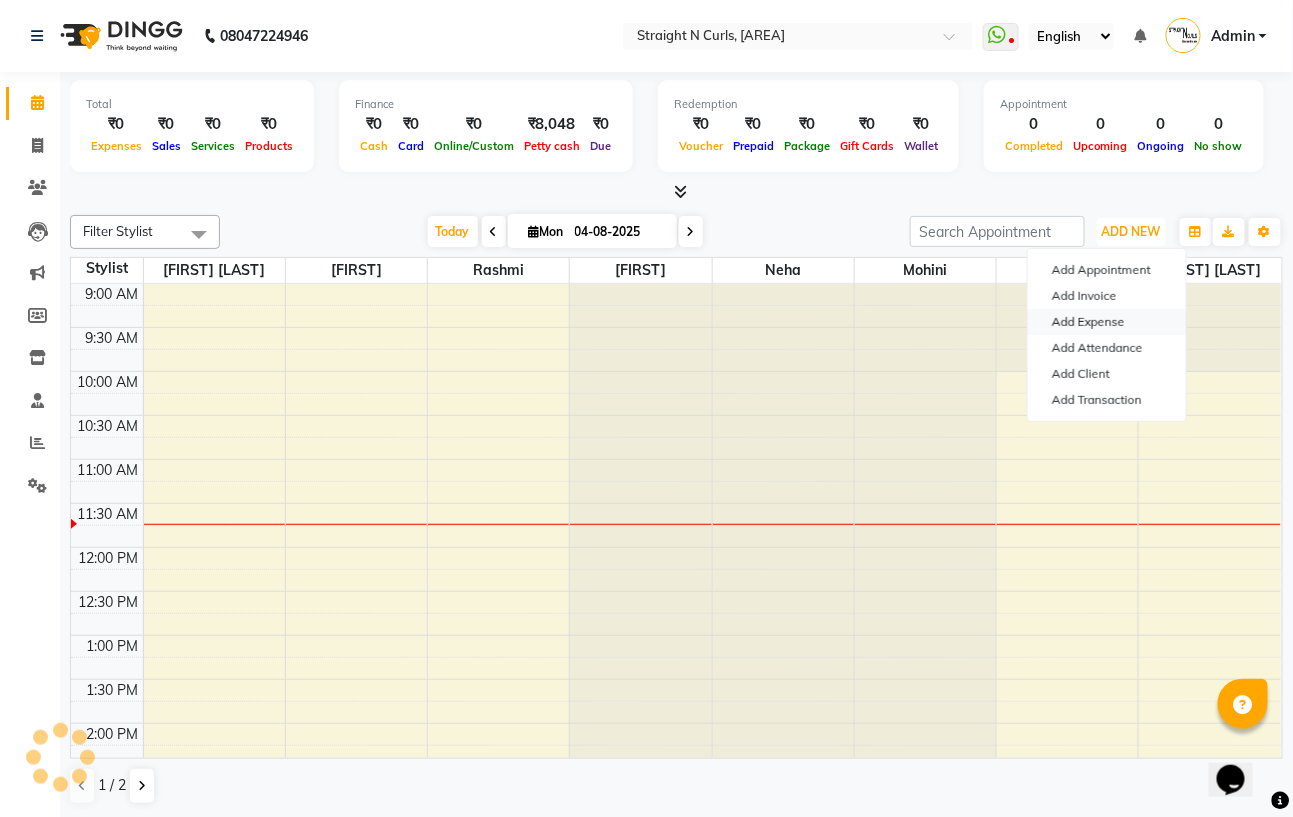 scroll, scrollTop: 0, scrollLeft: 0, axis: both 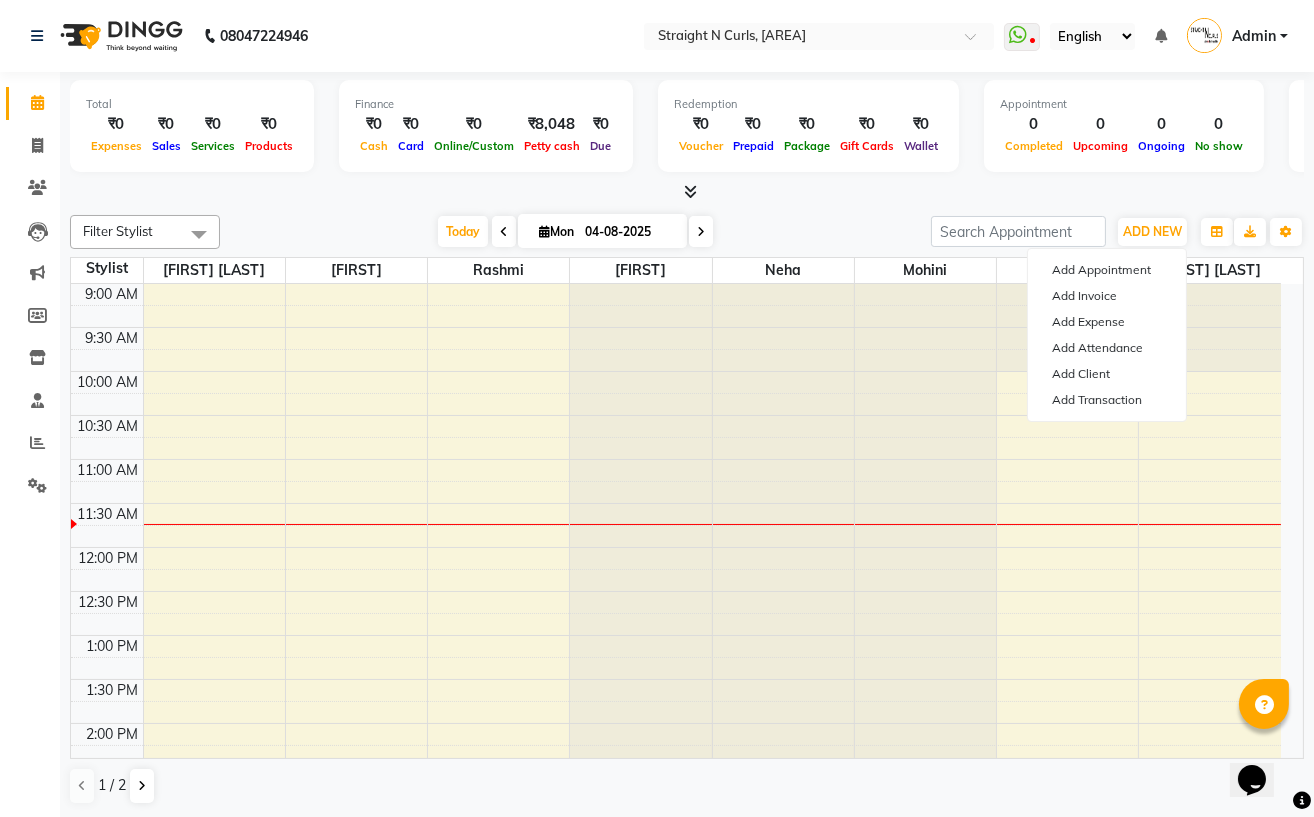 click on "Filter Stylist Select All [FIRST] [LAST] [FIRST] [LAST] [FIRST] [LAST] [FIRST] [LAST] [FIRST] [LAST] [FIRST] [LAST] [FIRST] [LAST] [FIRST] [LAST] Today Mon [DATE] Toggle Dropdown Add Appointment Add Invoice Add Expense Add Attendance Add Client Add Transaction Toggle Dropdown Add Appointment Add Invoice Add Expense Add Attendance Add Client ADD NEW Toggle Dropdown Add Appointment Add Invoice Add Expense Add Attendance Add Client Add Transaction Filter Stylist Select All [FIRST] [LAST] [FIRST] [LAST] [FIRST] [LAST] [FIRST] [LAST] [FIRST] [LAST] [FIRST] [LAST] [FIRST] [LAST] [FIRST] [LAST] Group By Staff View Room View View as Vertical Vertical - Week View Horizontal Horizontal - Week View List Toggle Dropdown Calendar Settings Manage Tags Arrange Stylists Reset Stylists Full Screen Show Available Stylist Appointment Form Zoom 100% Staff/Room Display Count 8 Stylist [FIRST] [LAST] [FIRST] [LAST] [FIRST] [LAST] [FIRST] [LAST] [FIRST] [LAST] [FIRST] [LAST] [FIRST] [LAST] [FIRST] [LAST] 9:00 AM 9:30 AM 10:00 AM 10:30 AM 11:00 AM 11:30 AM 12:00 PM 12:30 PM 1:00 PM 1:30 PM 2:00 PM 2:30 PM 3:00 PM 3:30 PM 4:00 PM 4:30 PM 5:00 PM 5:30 PM 6:00 PM" 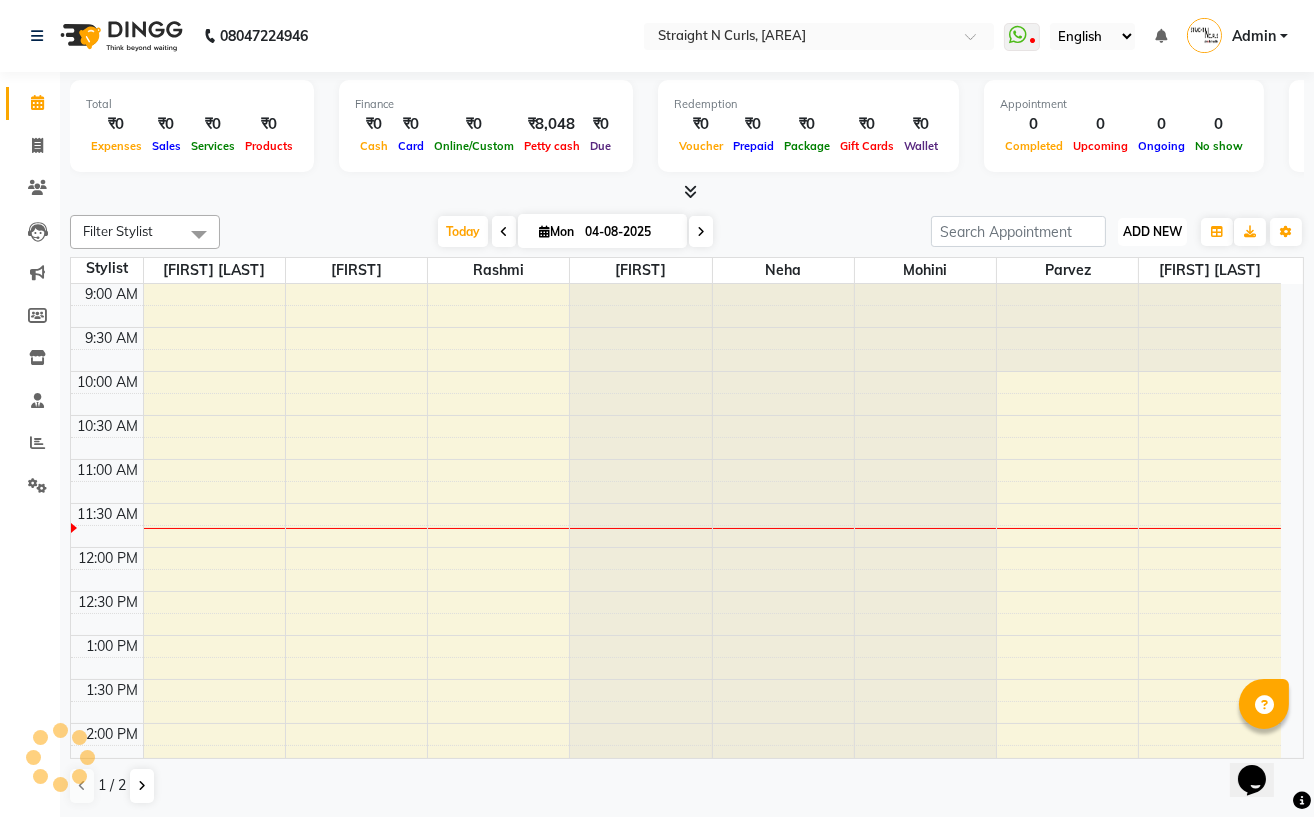 click on "ADD NEW" at bounding box center [1152, 231] 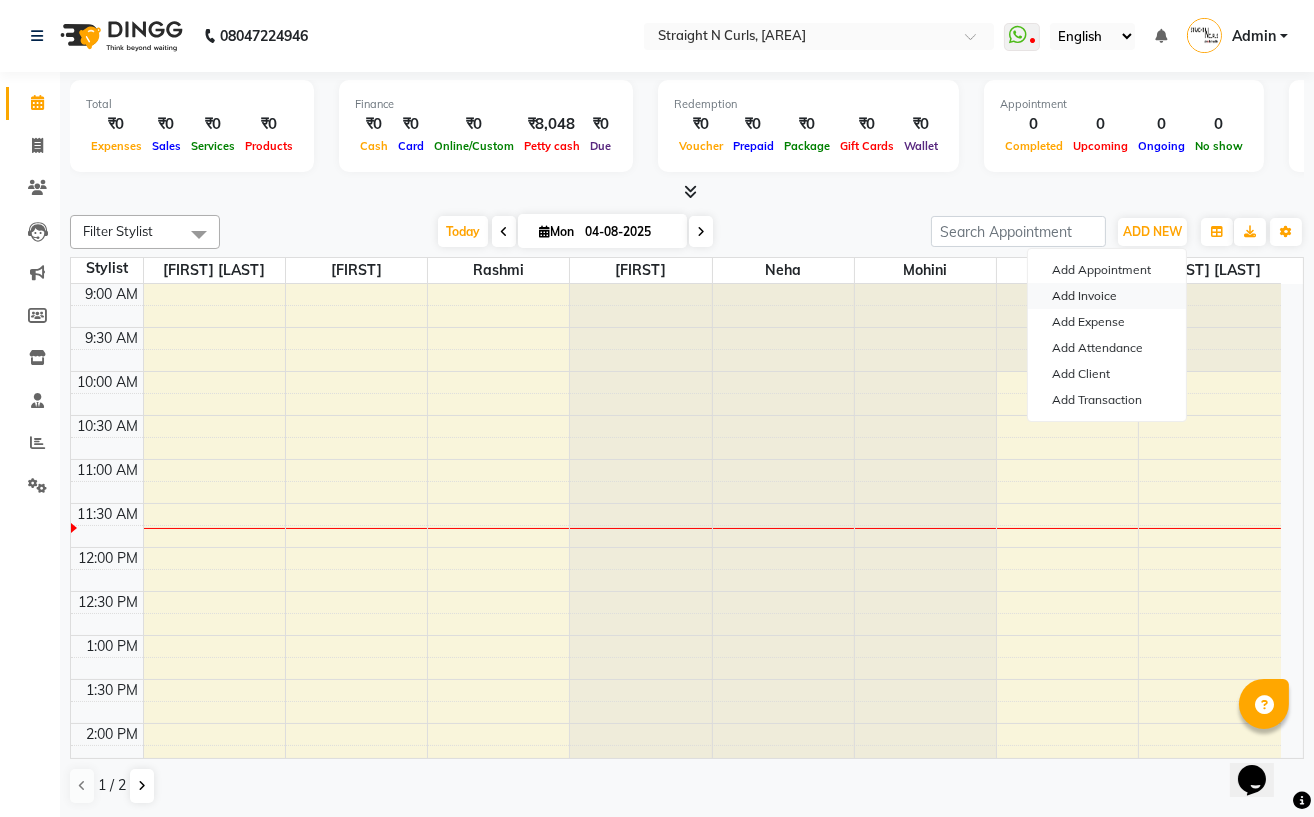 click on "Add Invoice" at bounding box center [1107, 296] 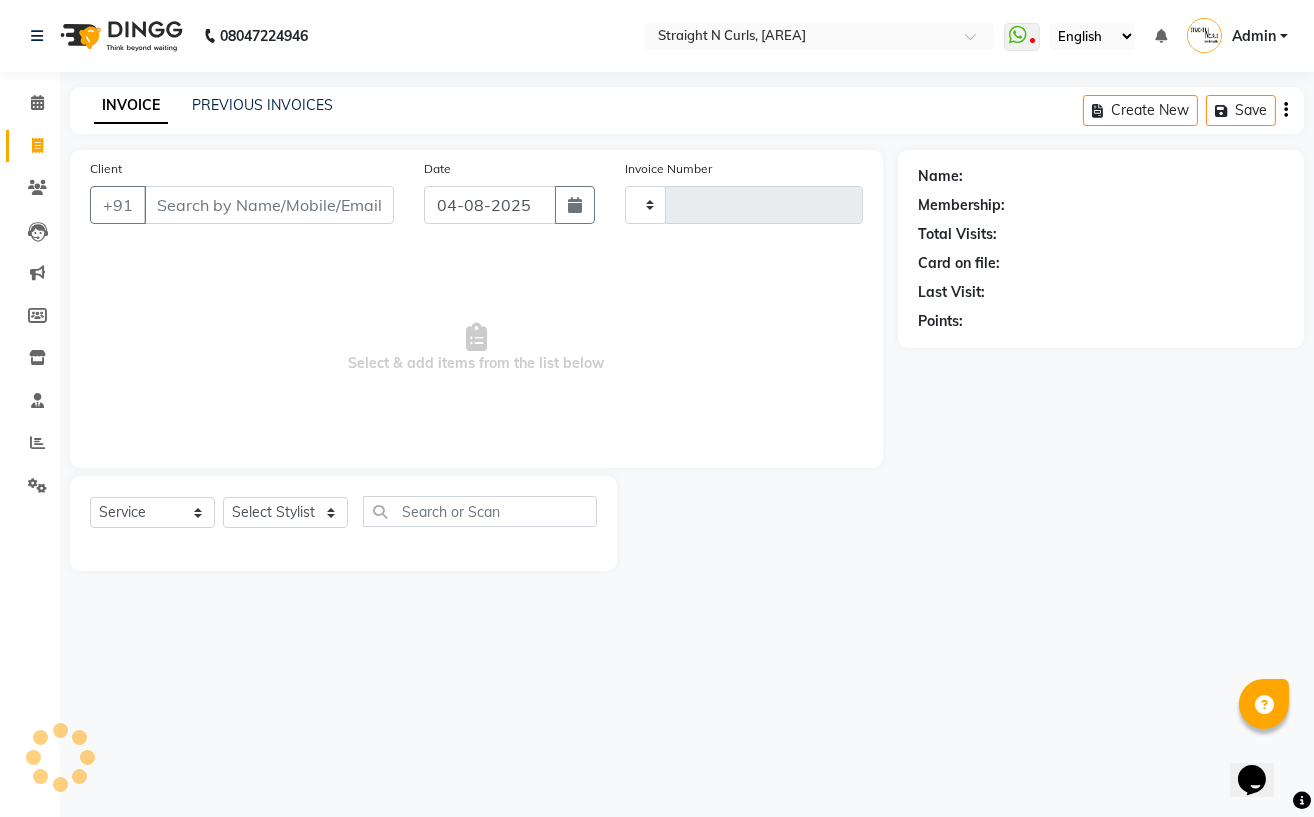 type on "0819" 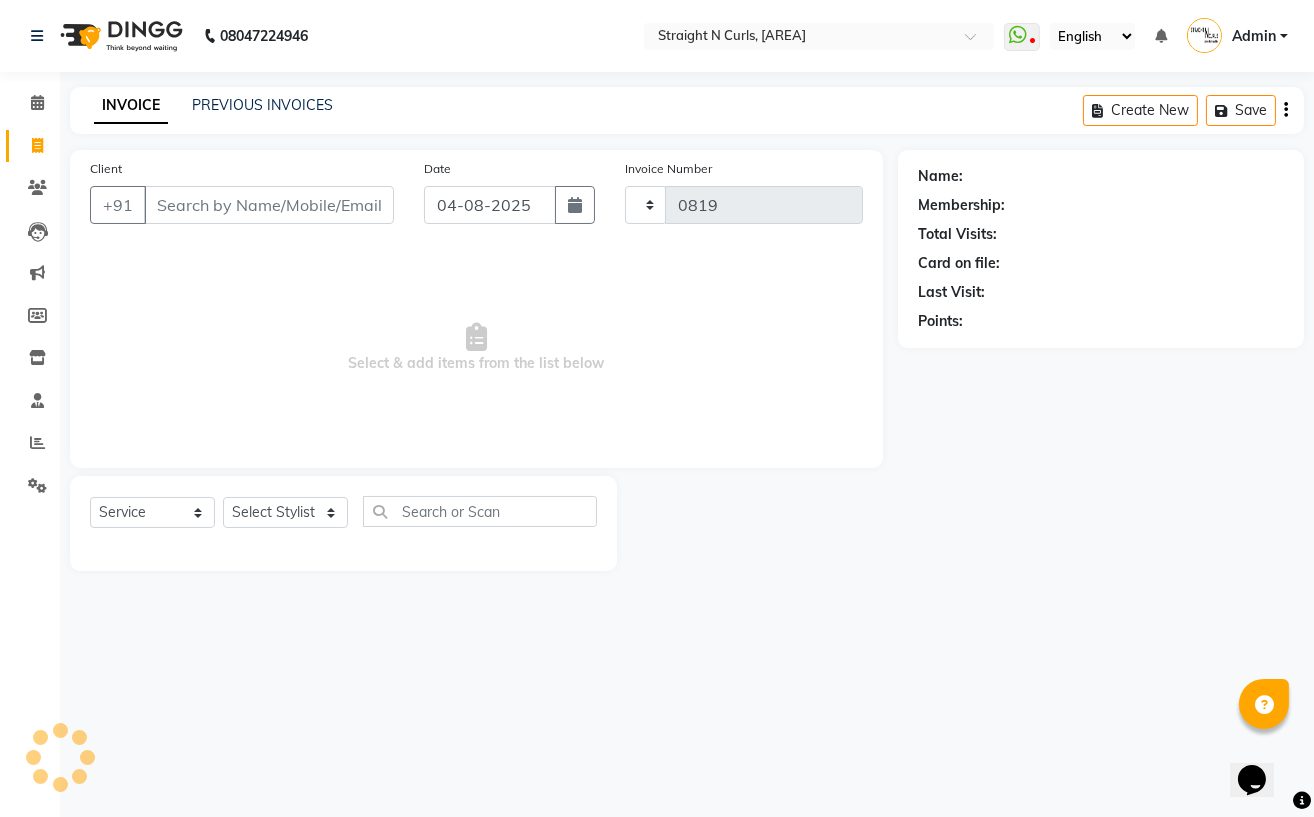 select on "7039" 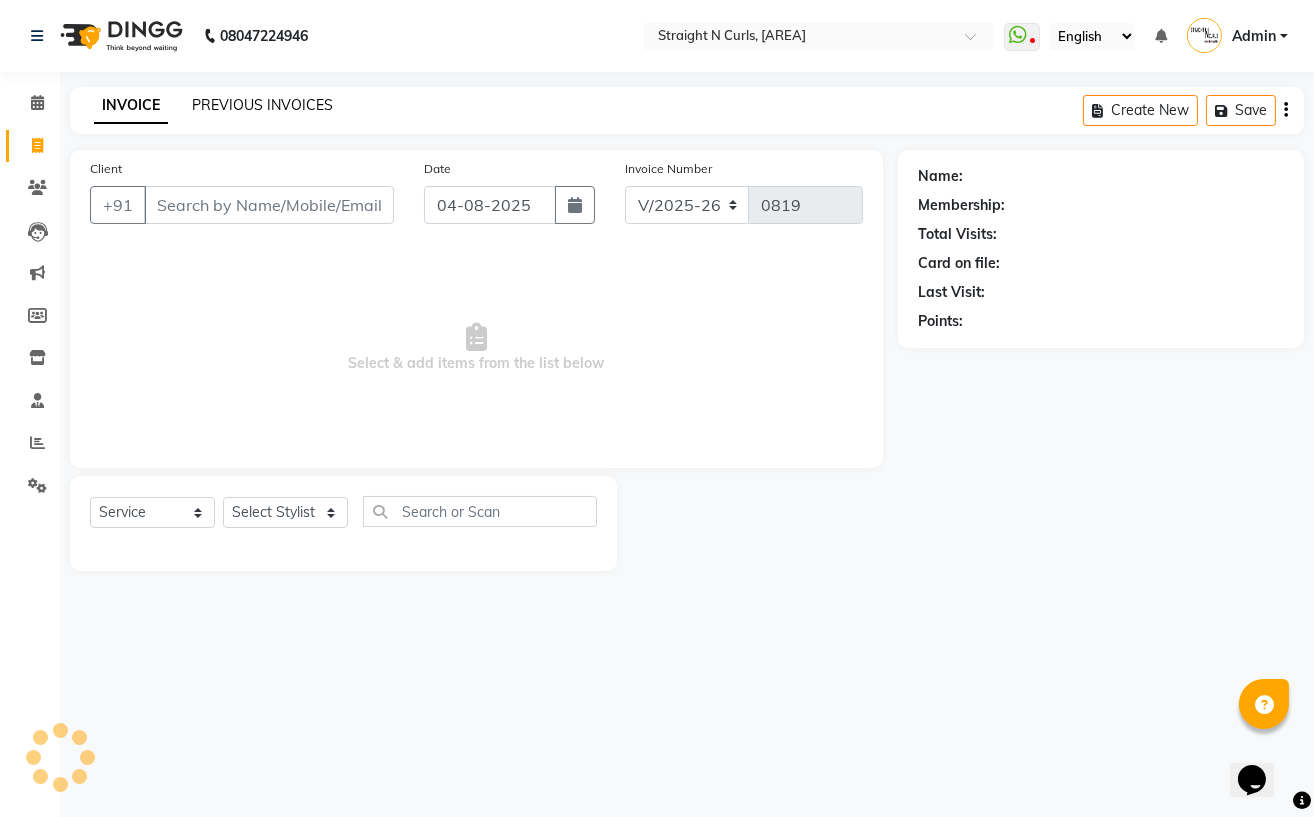 click on "PREVIOUS INVOICES" 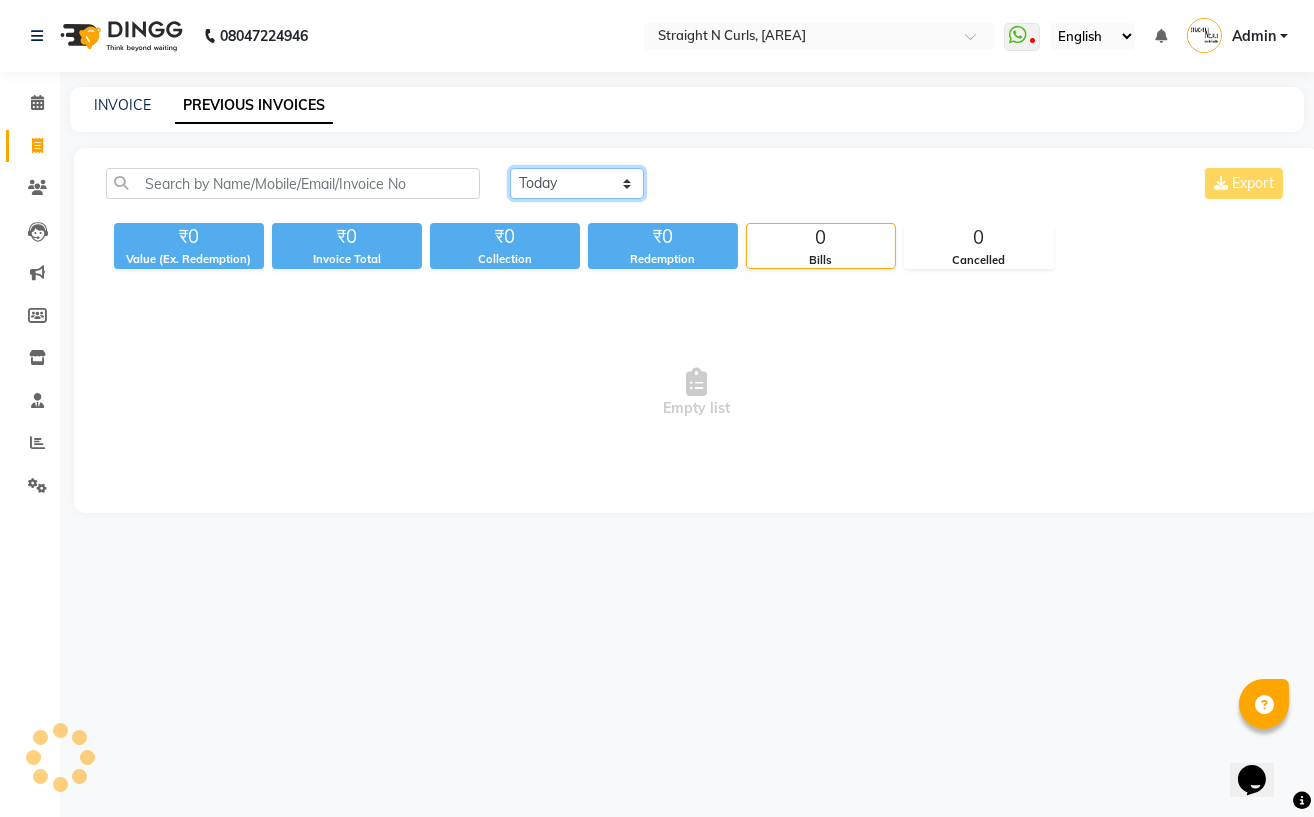 click on "Today Yesterday Custom Range" 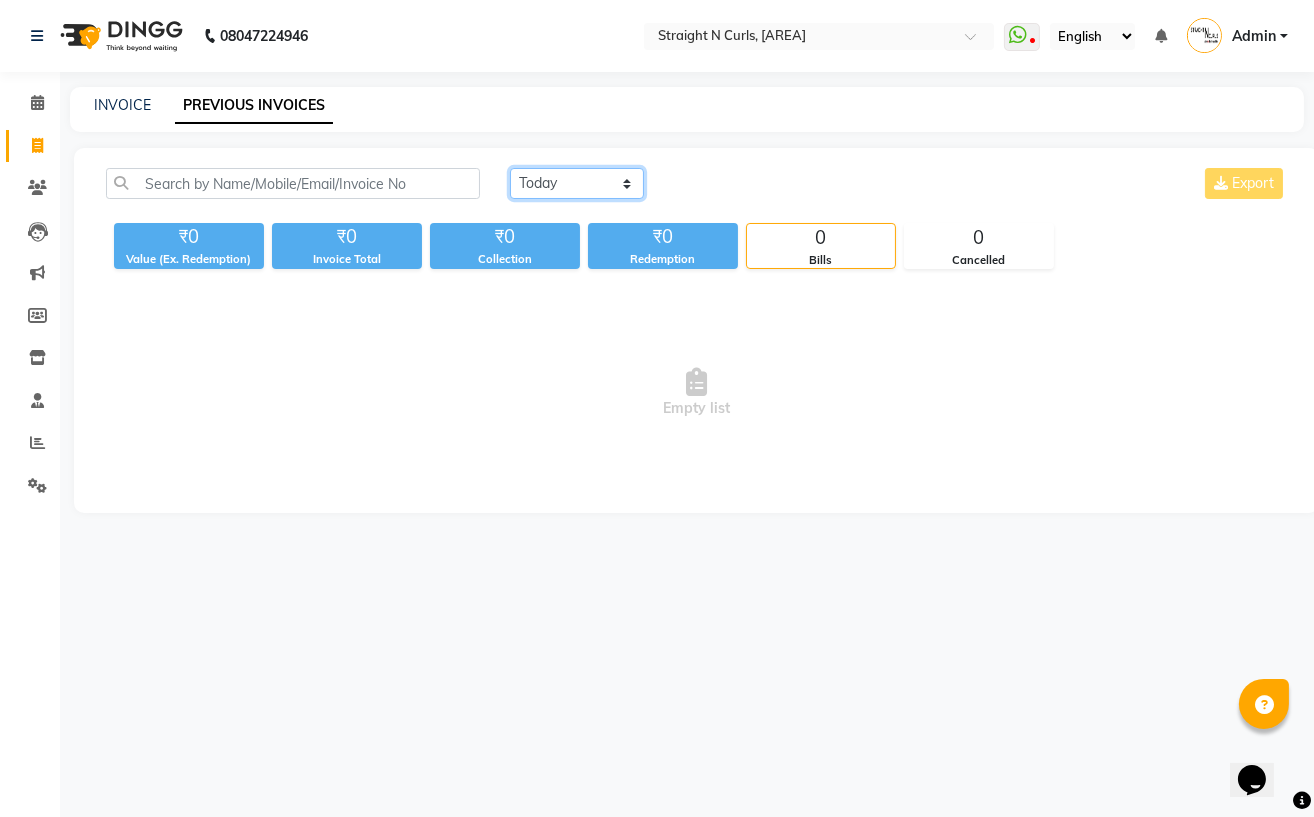select on "yesterday" 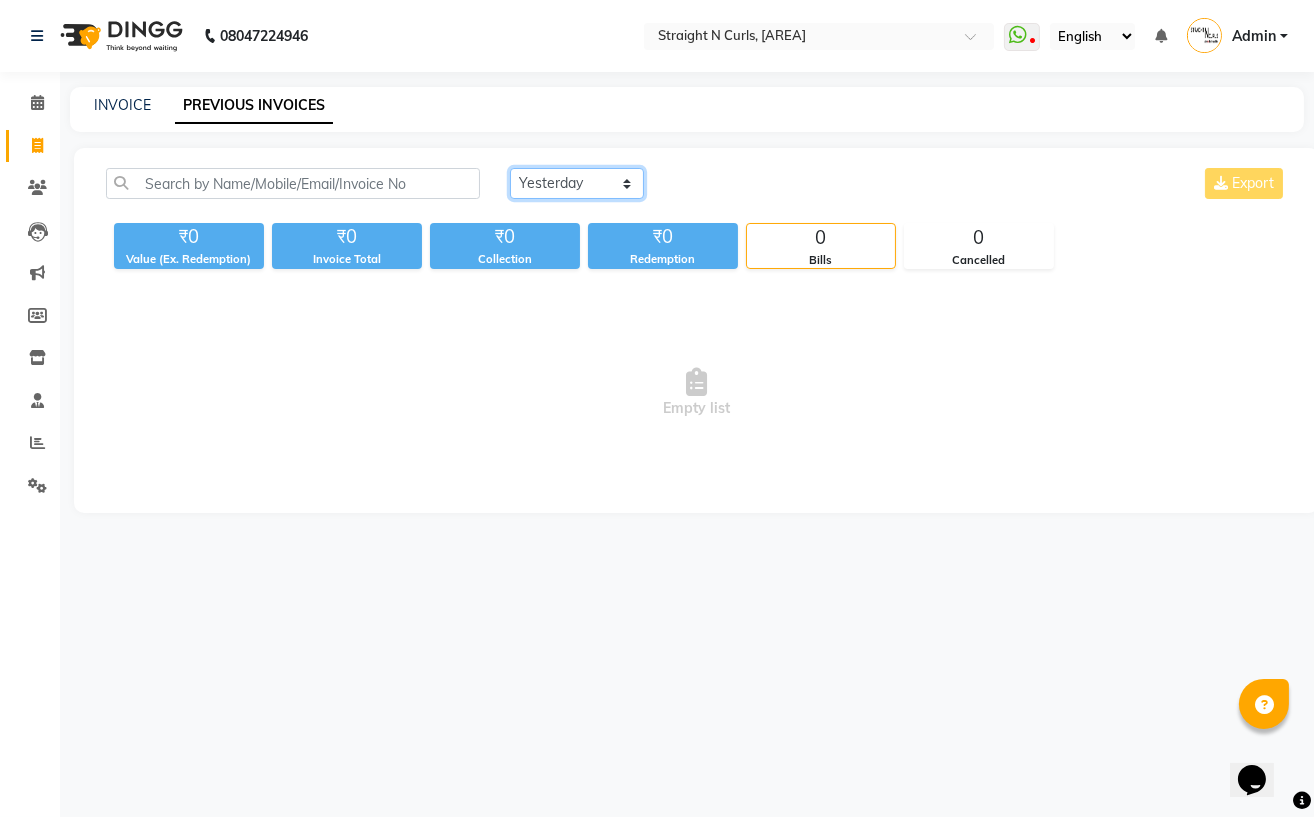 click on "Today Yesterday Custom Range" 